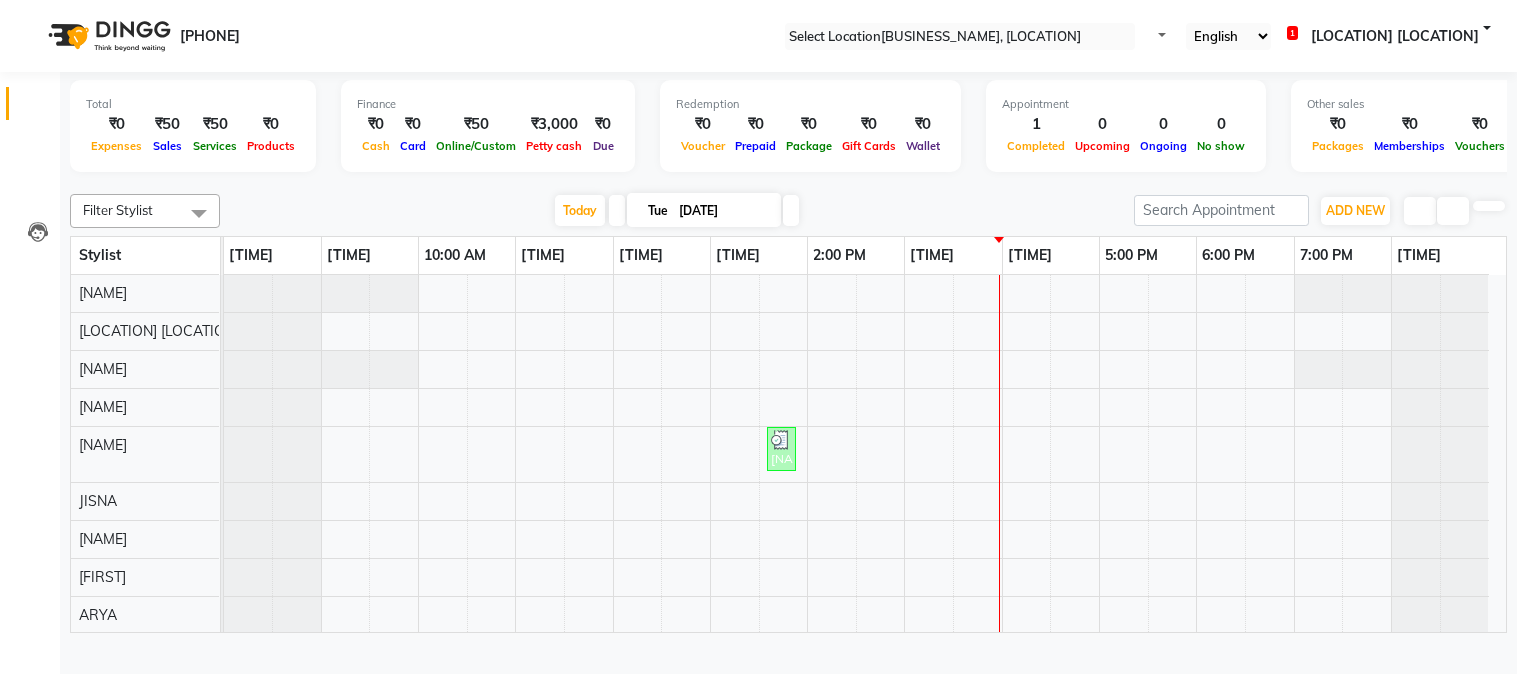 scroll, scrollTop: 0, scrollLeft: 0, axis: both 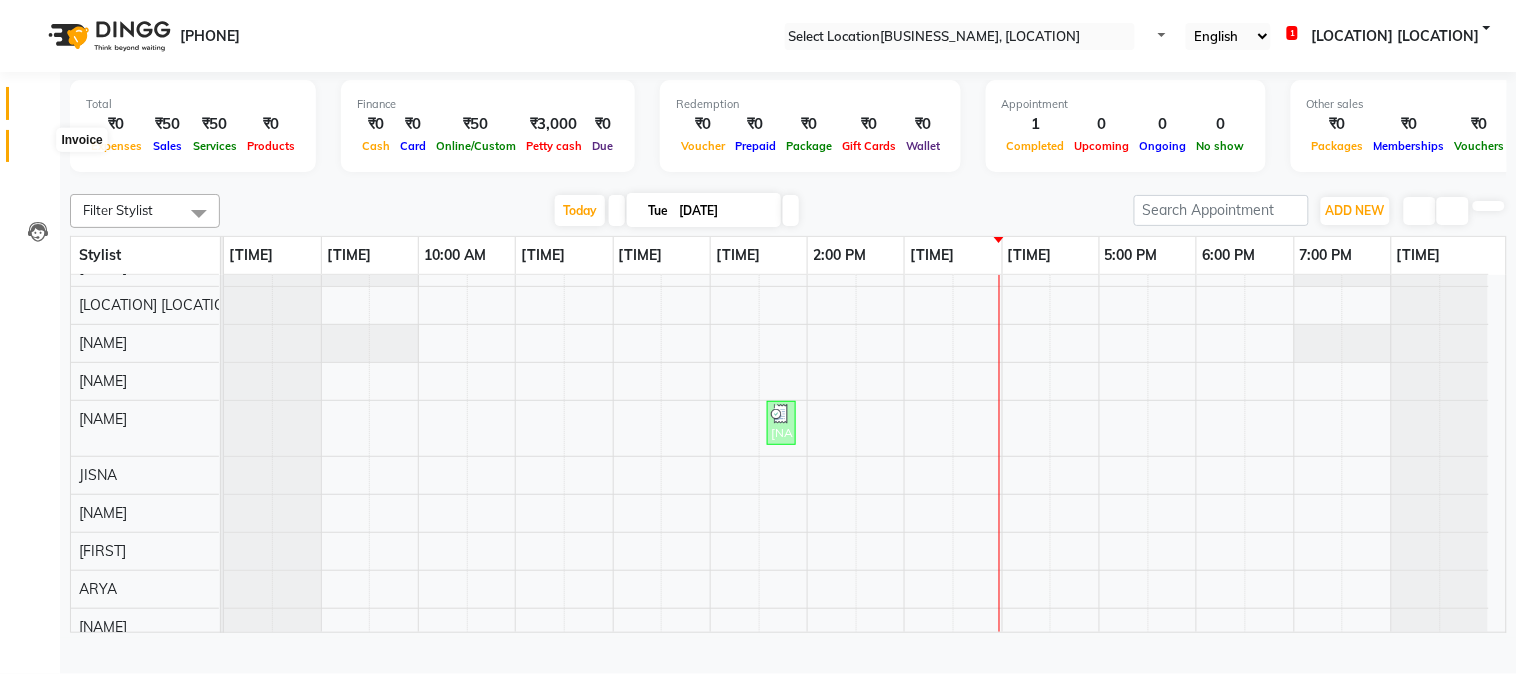 click at bounding box center [38, 151] 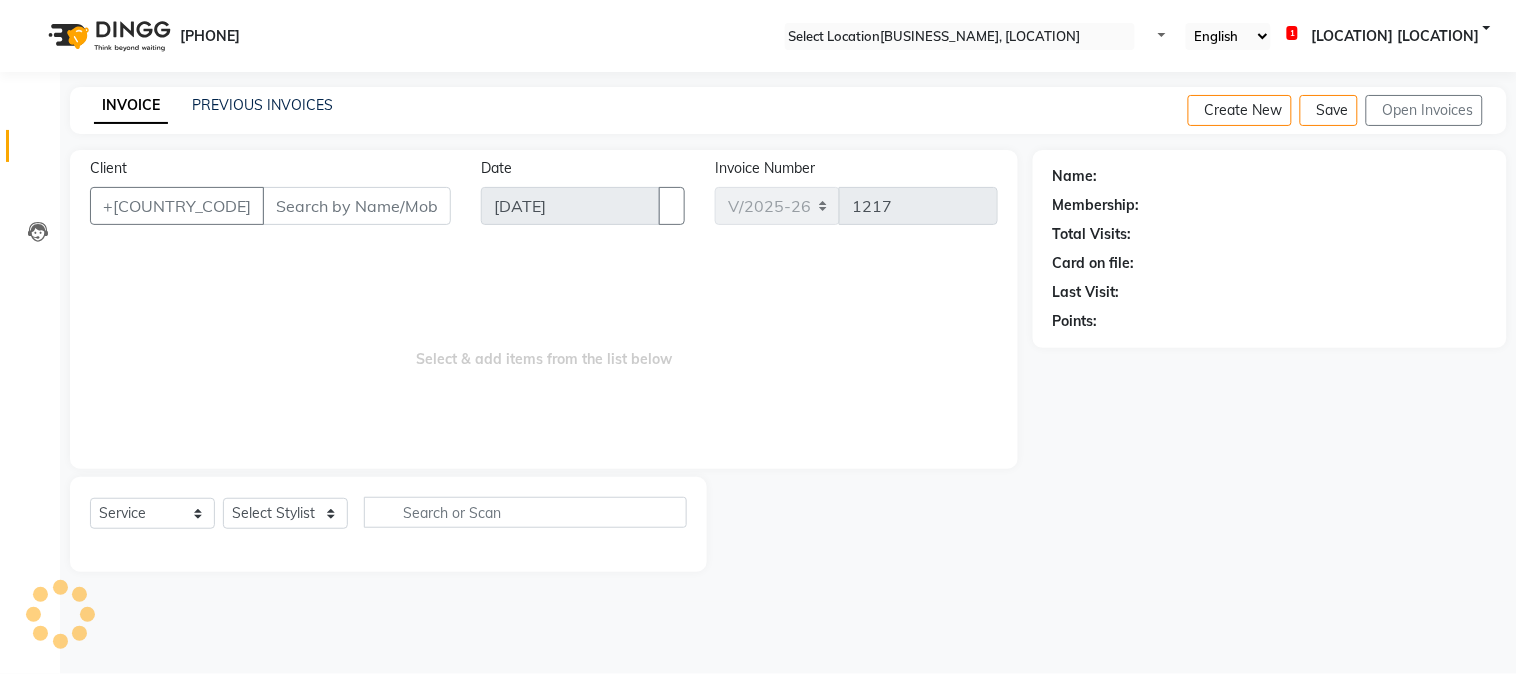 click on "Client" at bounding box center [357, 206] 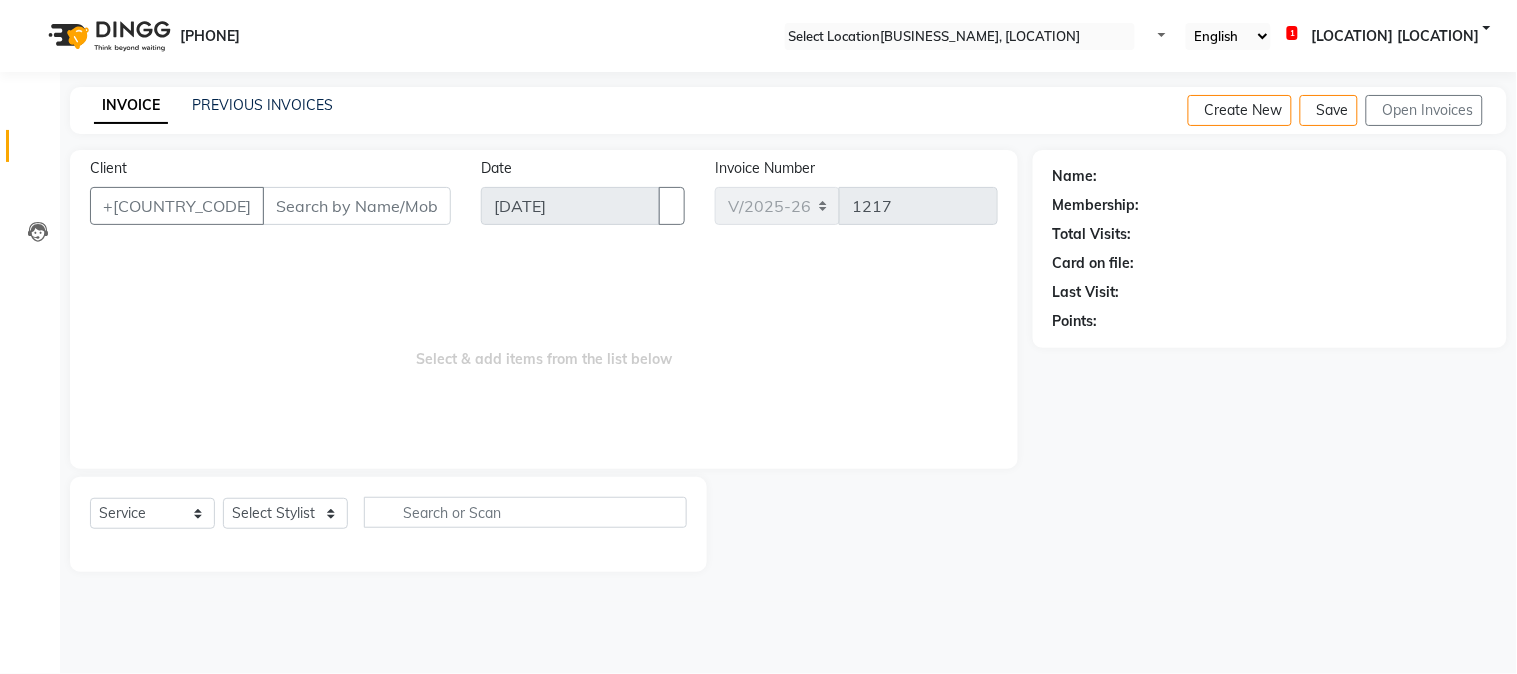 click on "Client" at bounding box center [357, 206] 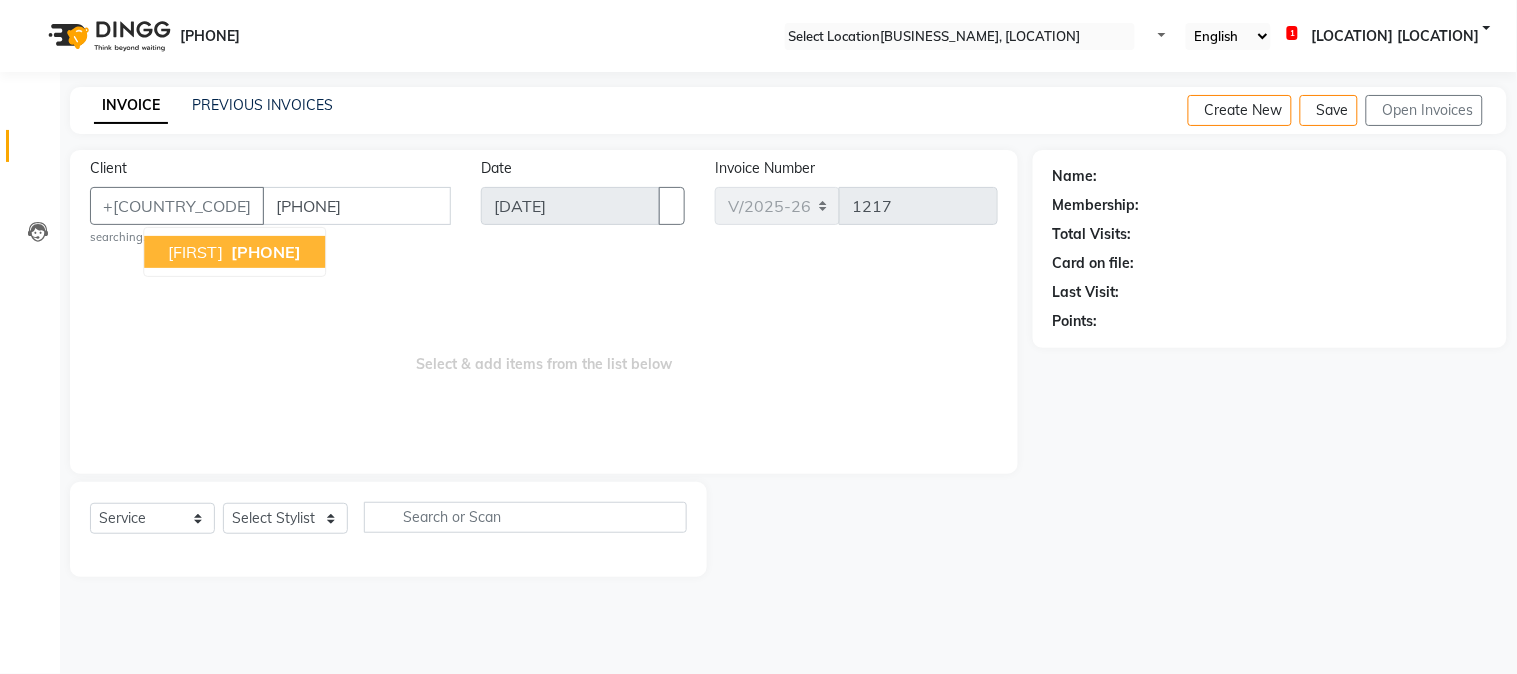 type on "9562218229" 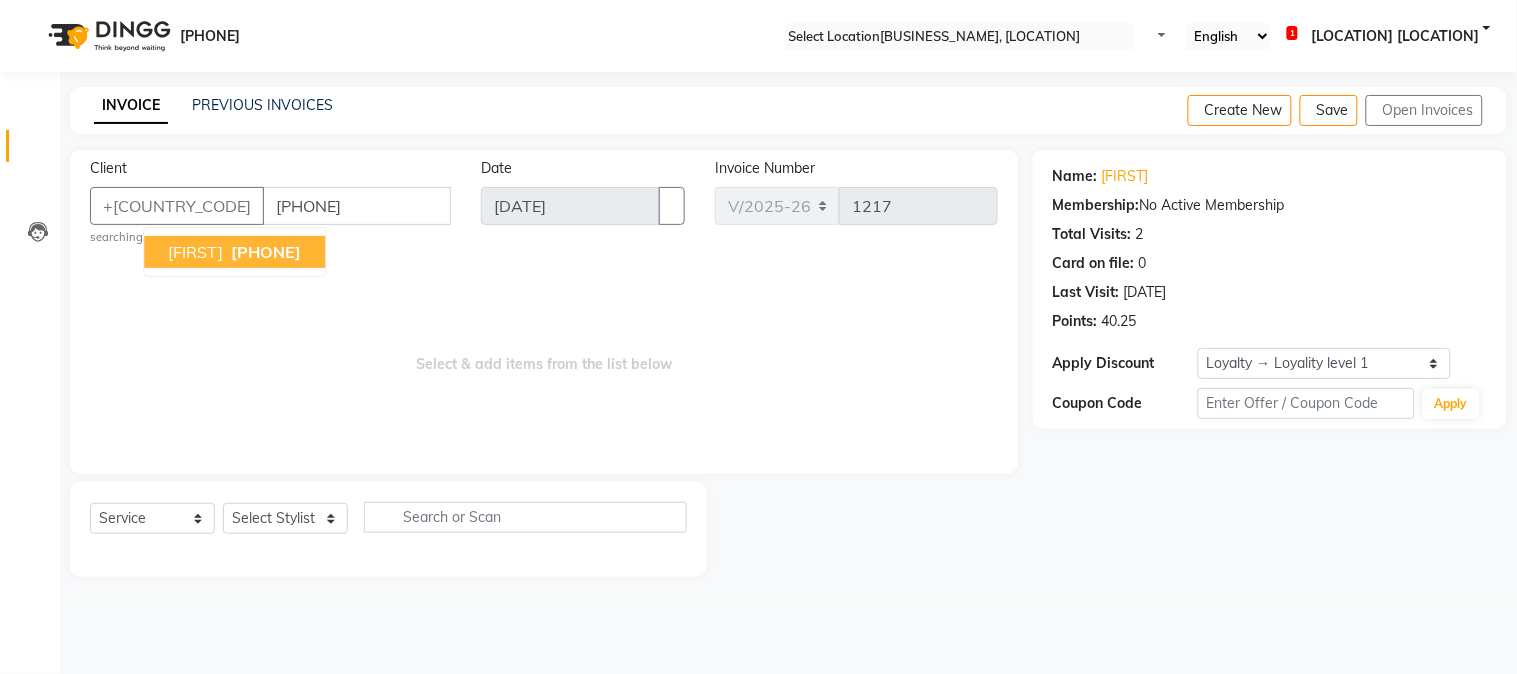 click on "Select & add items from the list below" at bounding box center (544, 354) 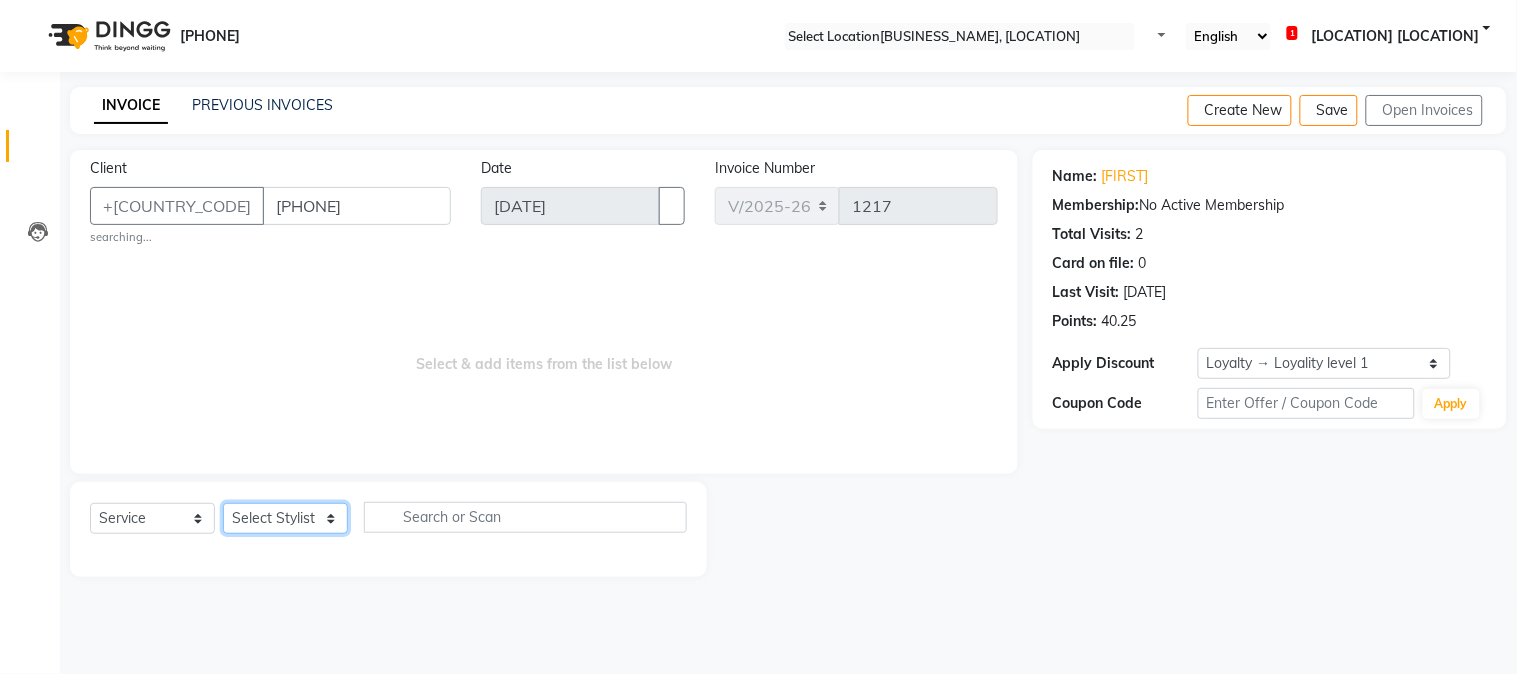 click on "Select Stylist Aathithya ANILA ARYA GURUVAYUR ASHTAMUDI JISNA NEETHU Nigisha POOJA PRACHI PRASEETHA REESHMA  Rini SMITHA THANKAMANI" at bounding box center (285, 518) 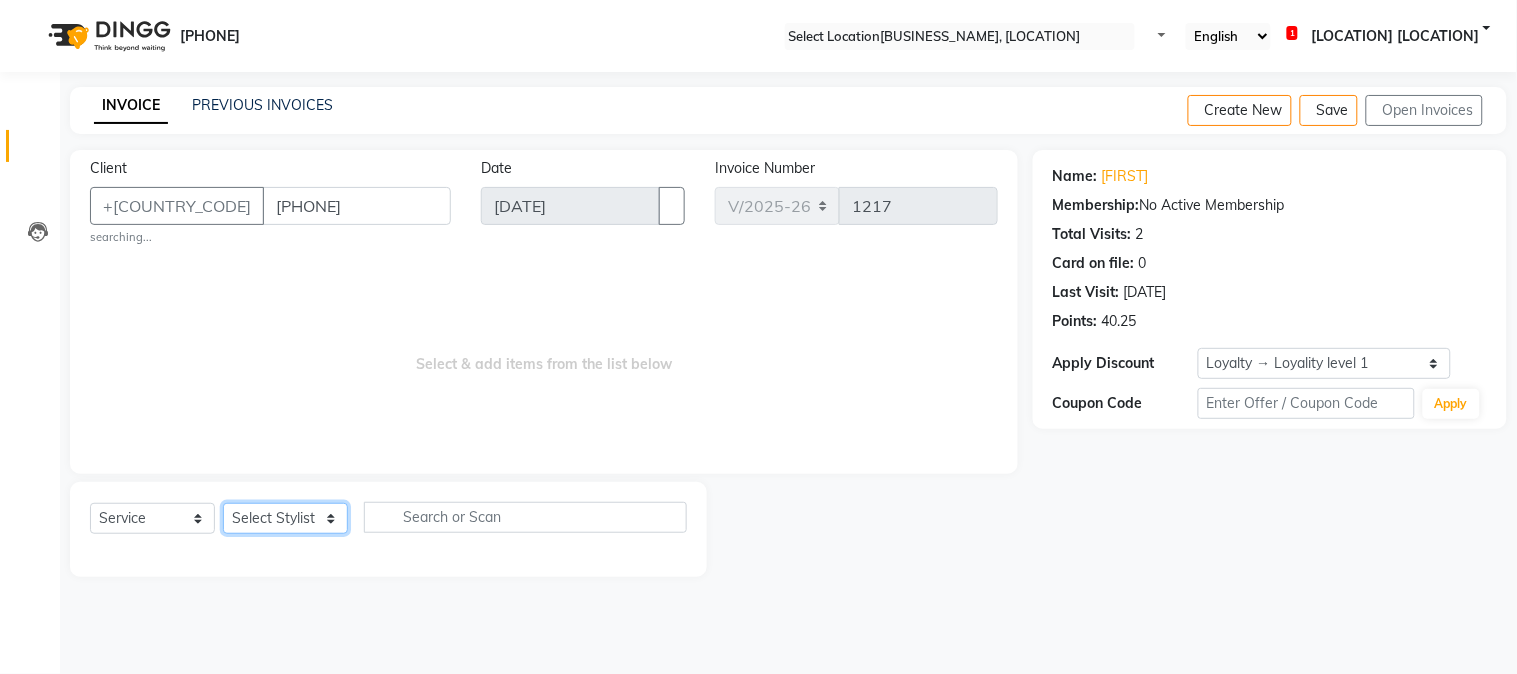 select on "28230" 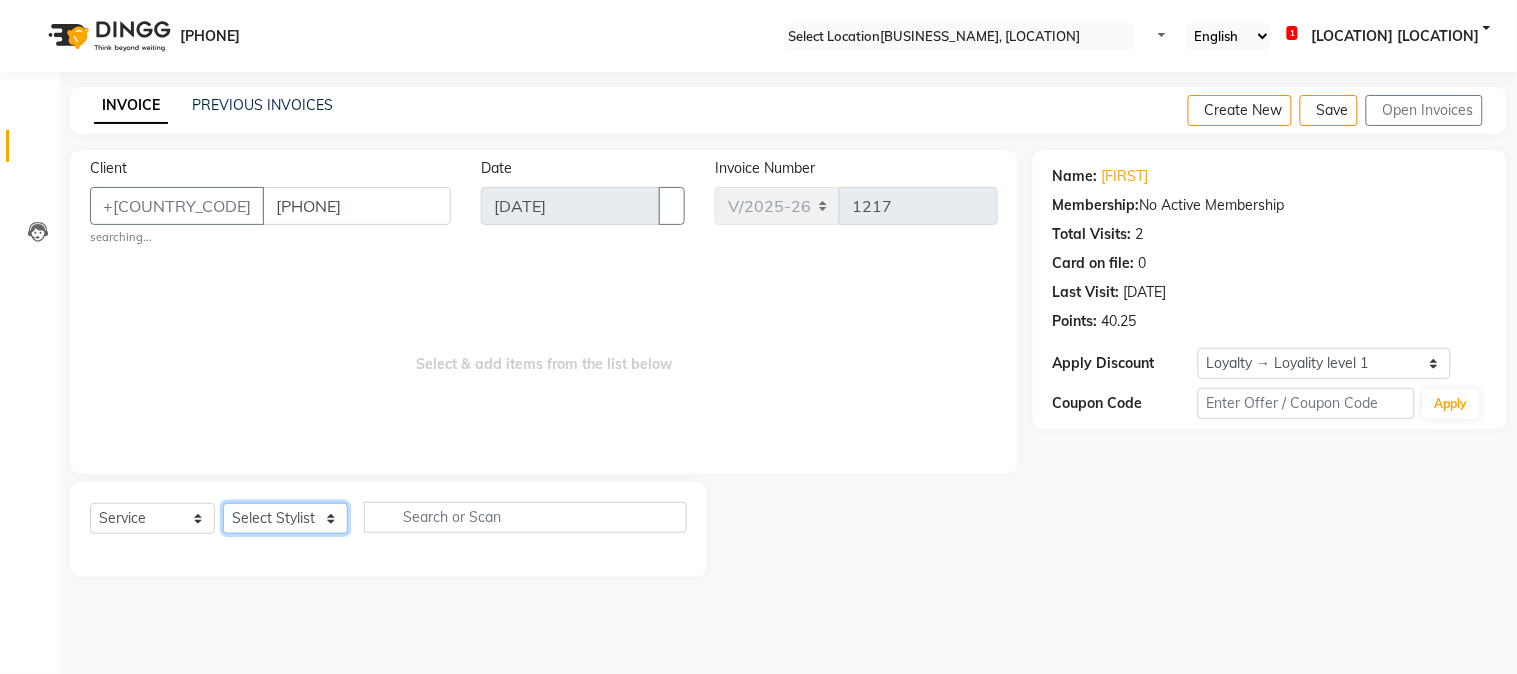 click on "Select Stylist Aathithya ANILA ARYA GURUVAYUR ASHTAMUDI JISNA NEETHU Nigisha POOJA PRACHI PRASEETHA REESHMA  Rini SMITHA THANKAMANI" at bounding box center (285, 518) 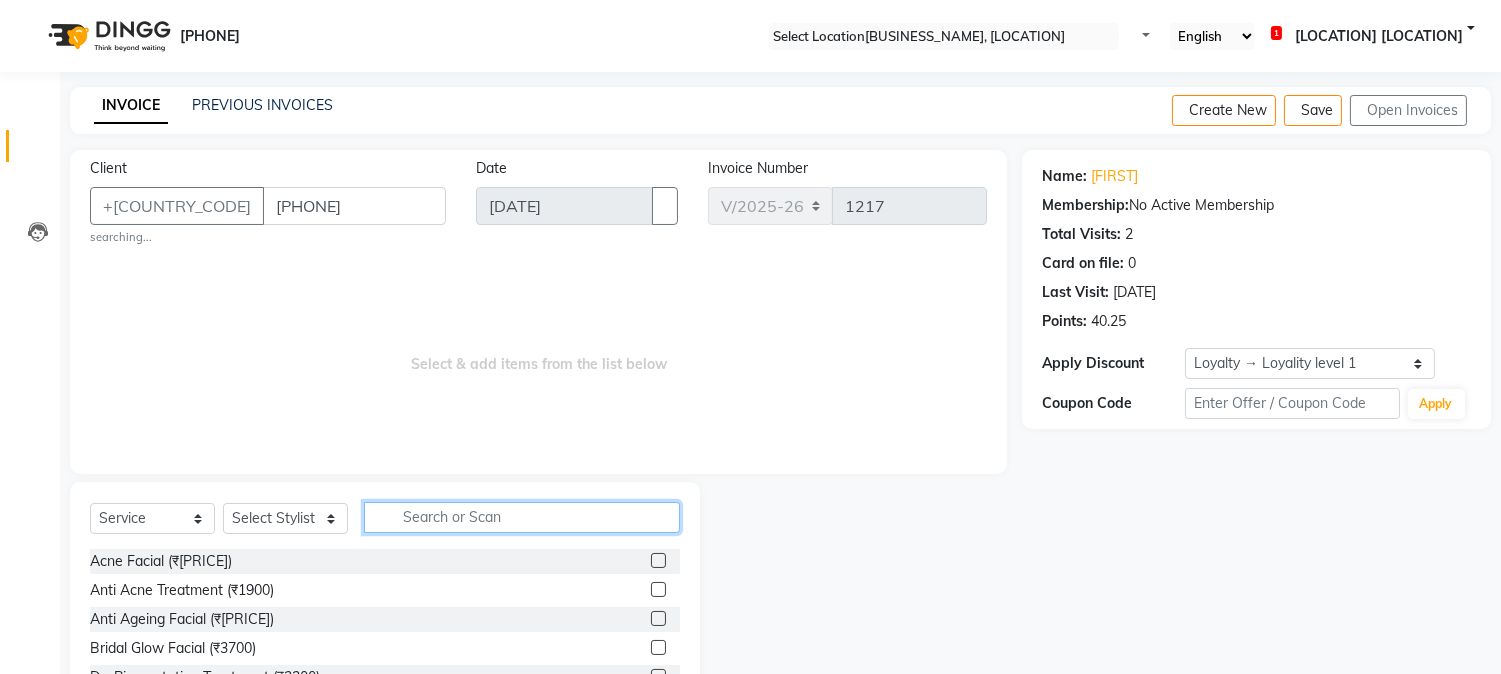 click at bounding box center (522, 517) 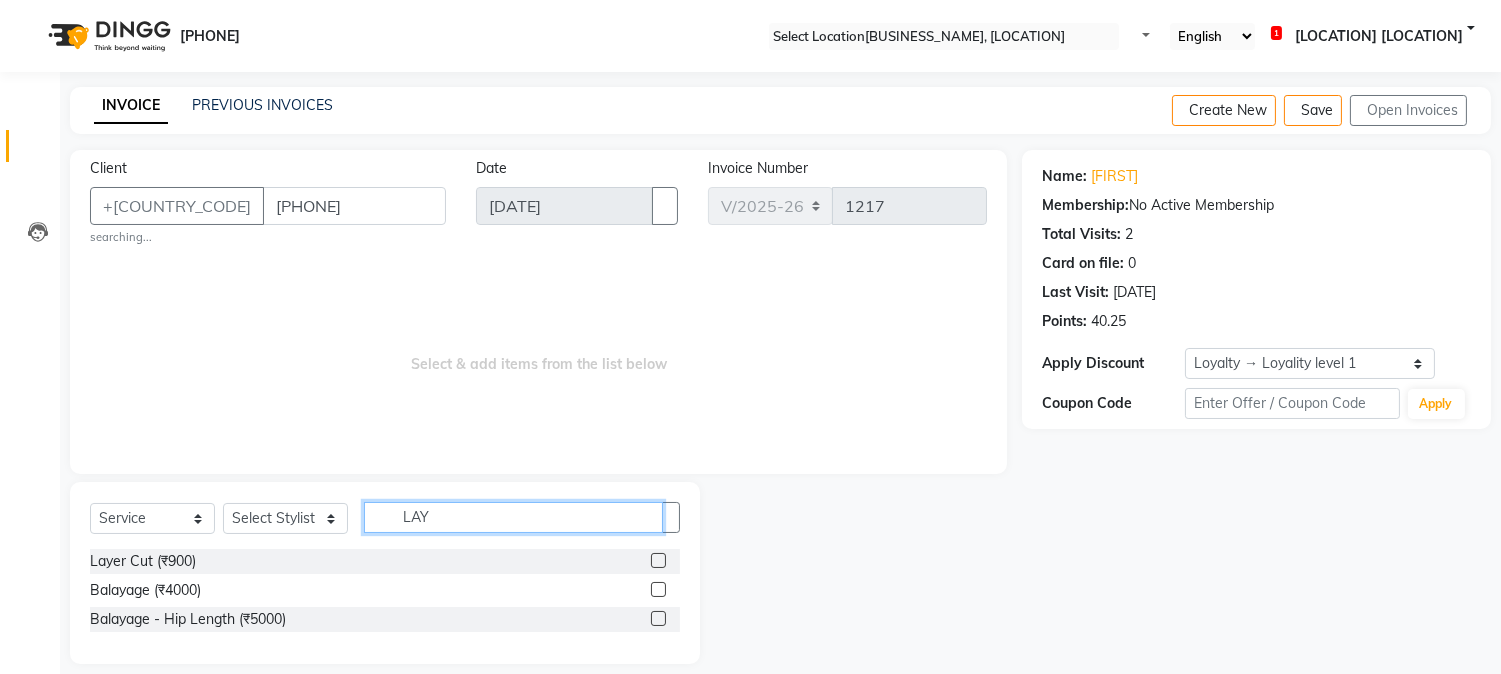 type on "LAY" 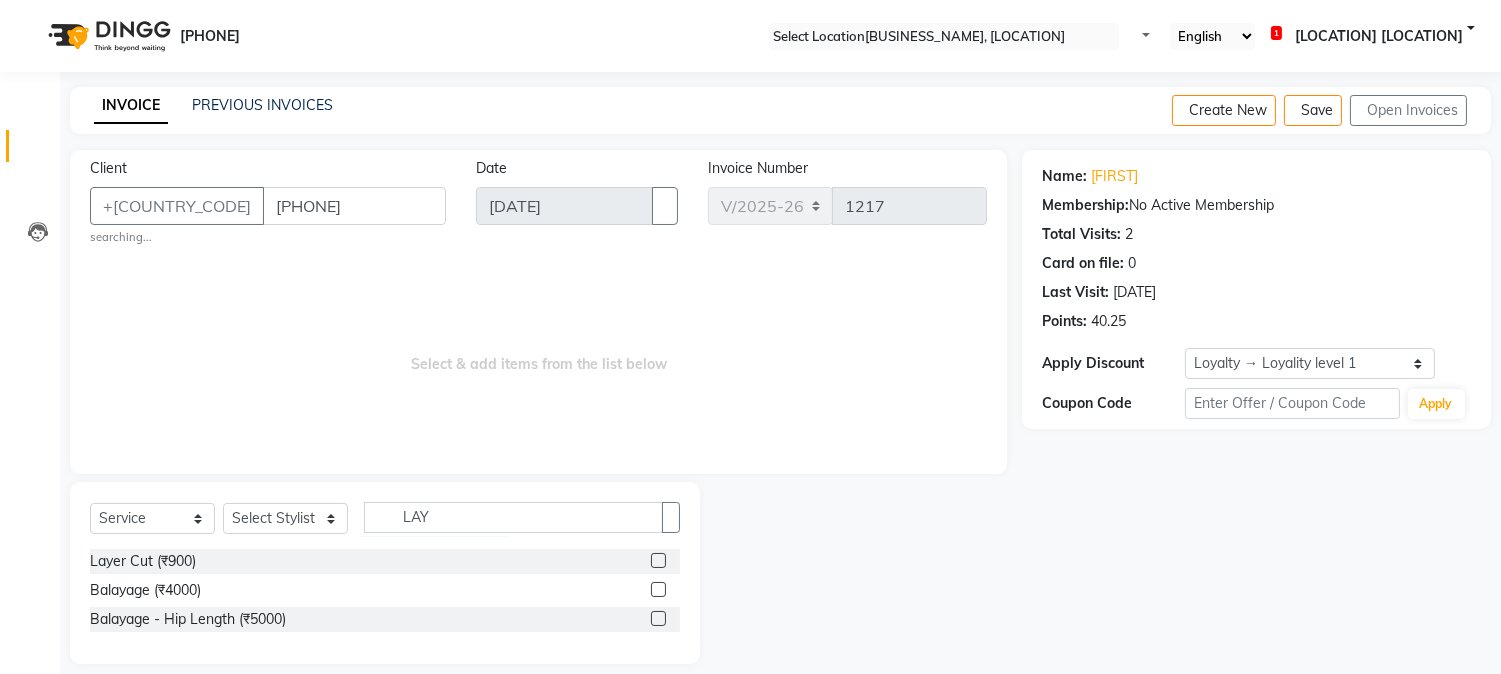 click at bounding box center [658, 560] 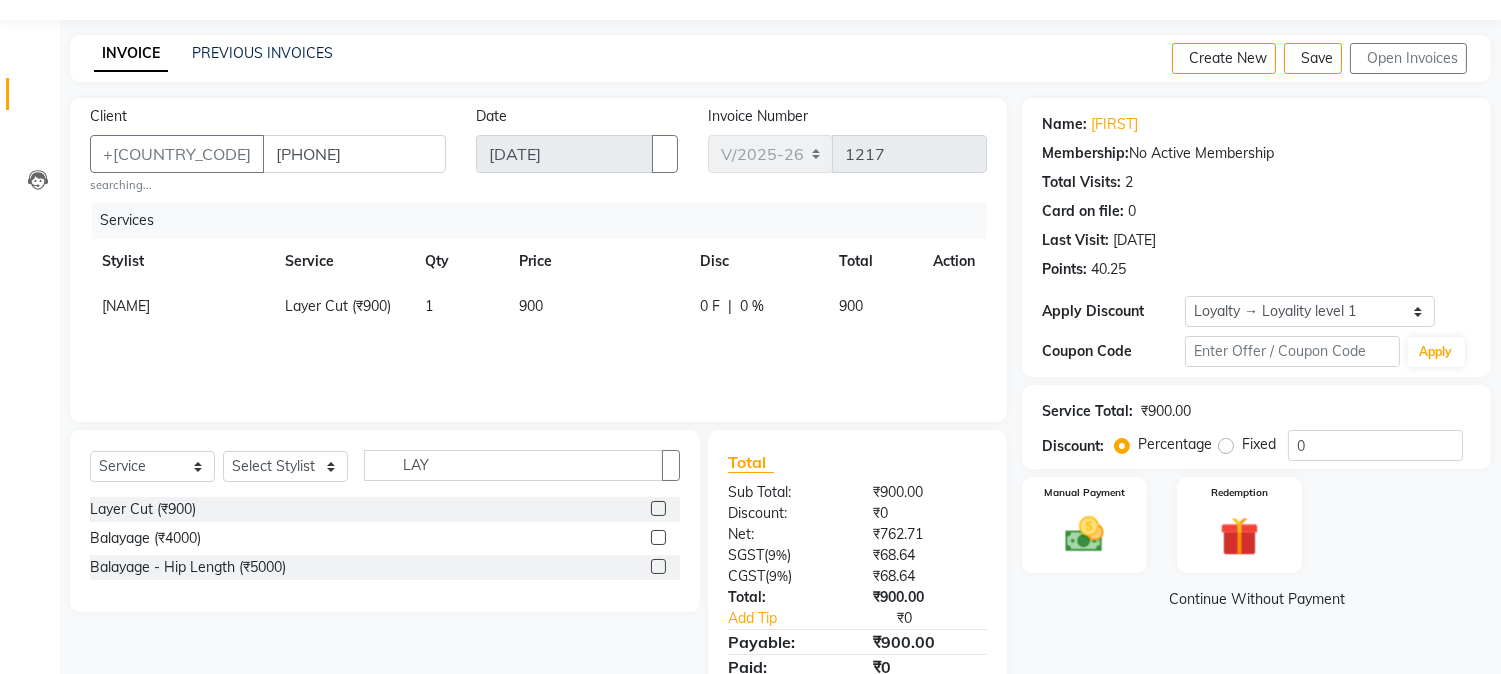scroll, scrollTop: 132, scrollLeft: 0, axis: vertical 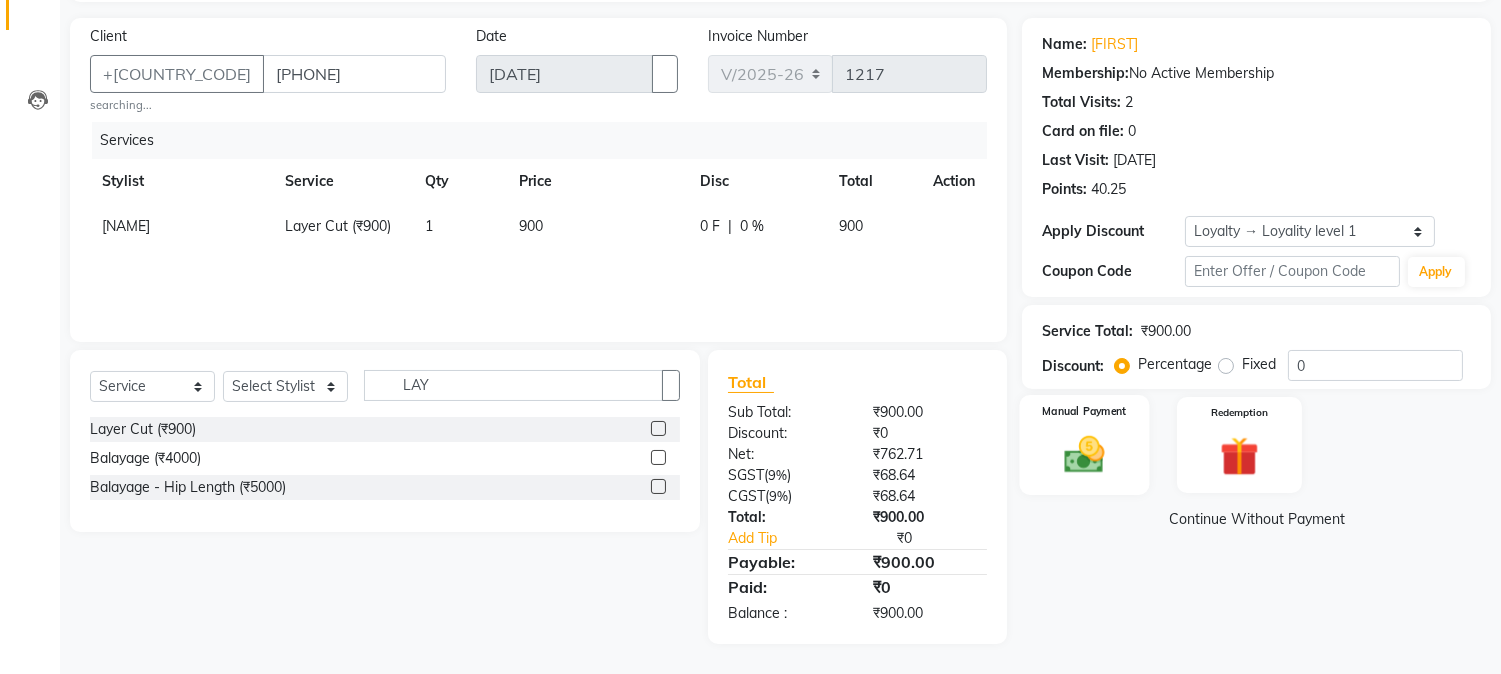 click at bounding box center (1085, 454) 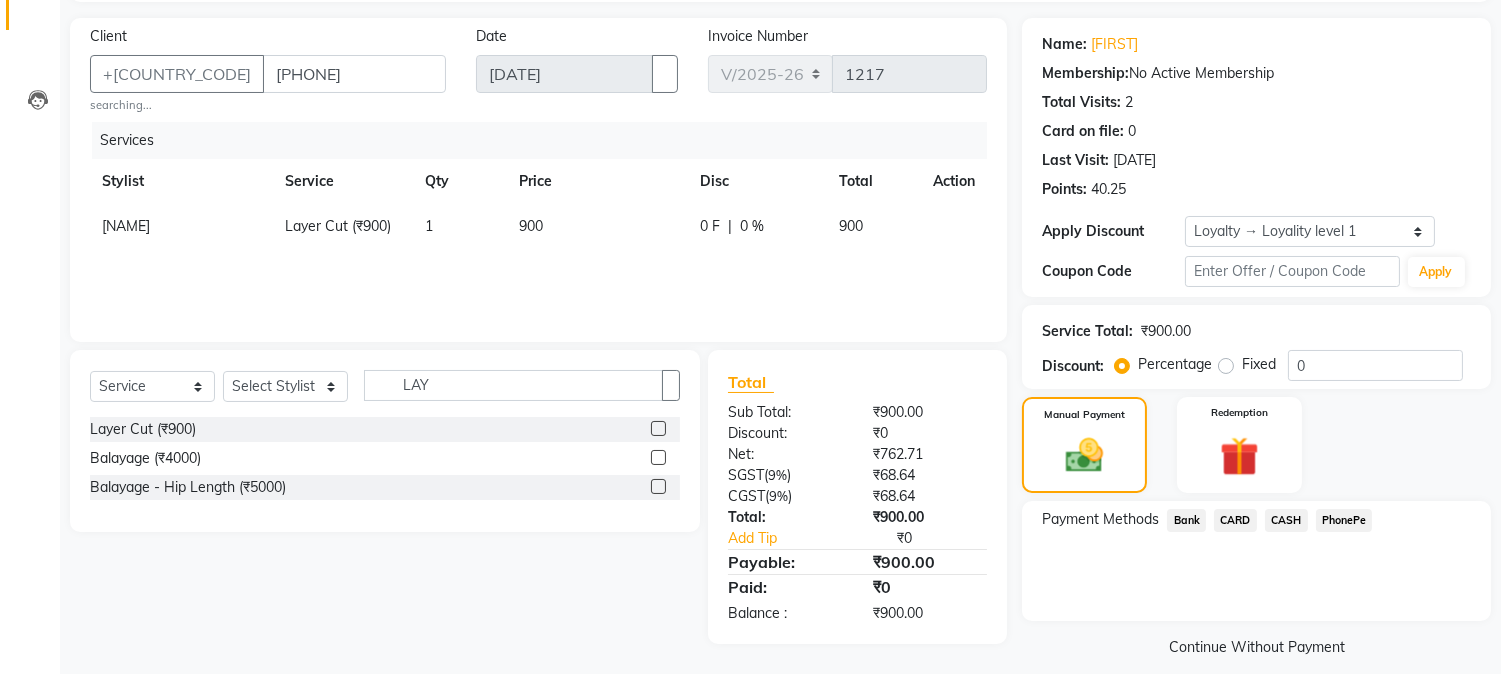 click on "PhonePe" at bounding box center (1186, 520) 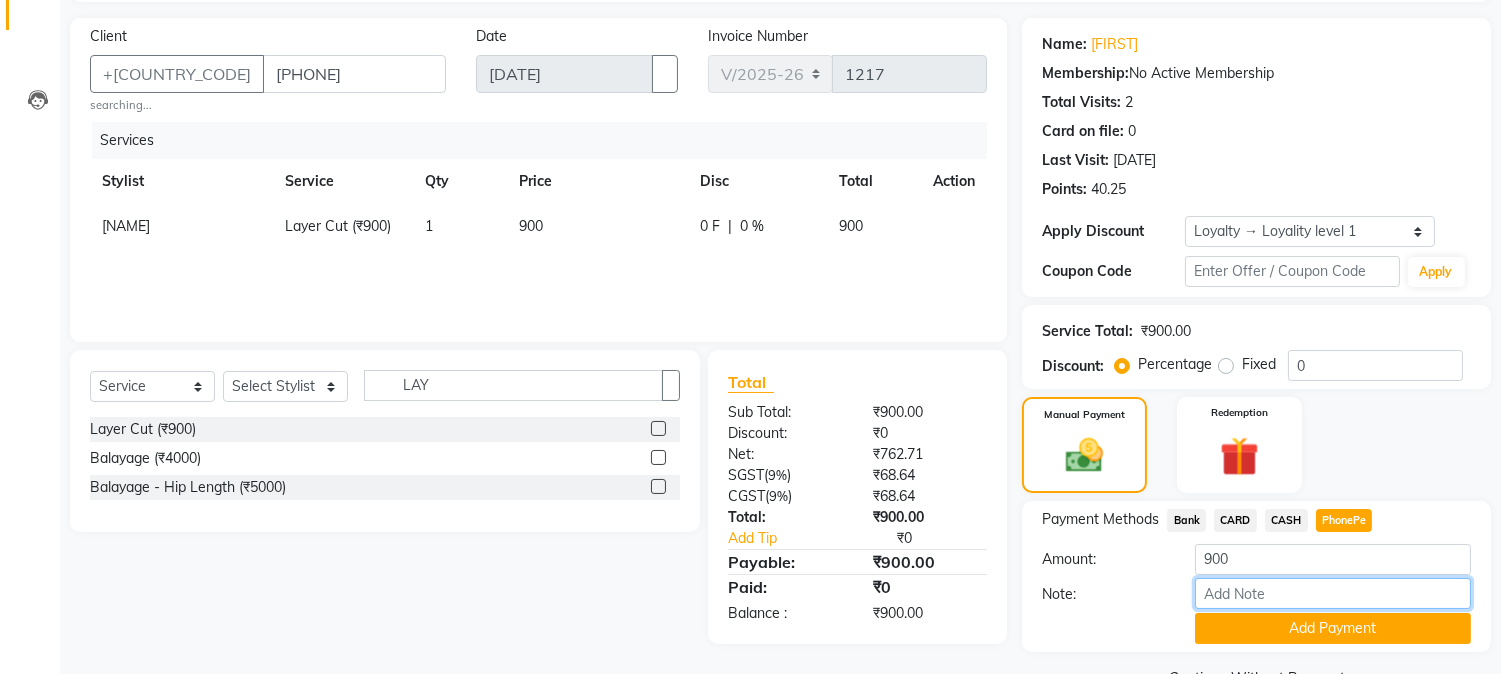 click on "Note:" at bounding box center [1333, 593] 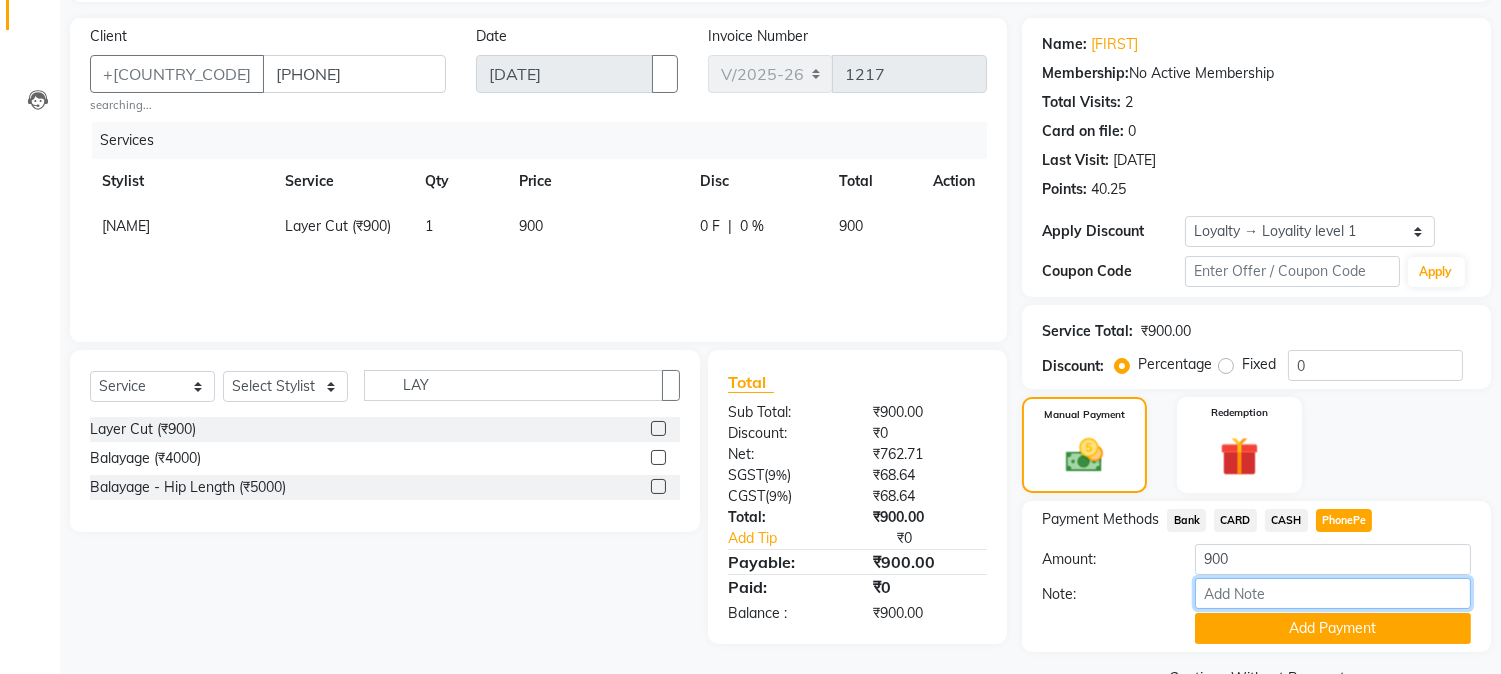 type on "NIGISHA" 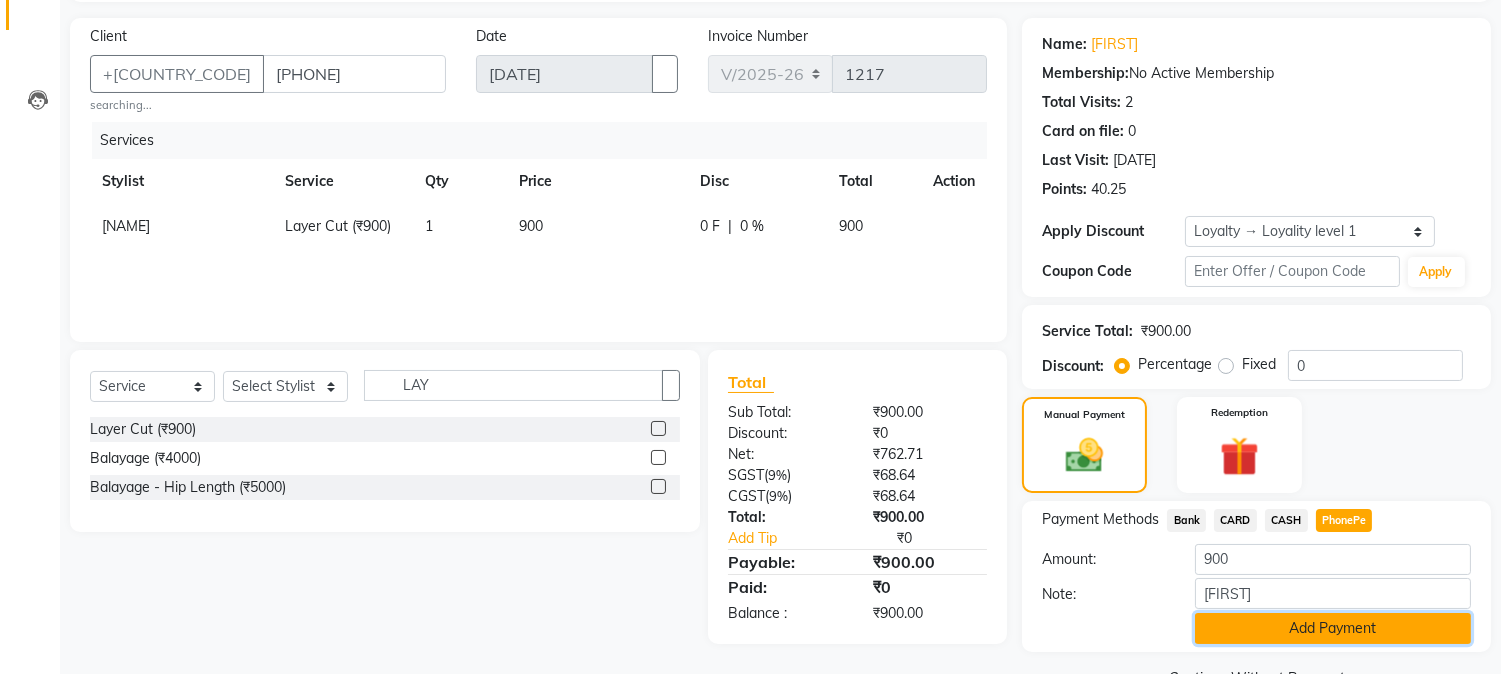 click on "Add Payment" at bounding box center (1333, 628) 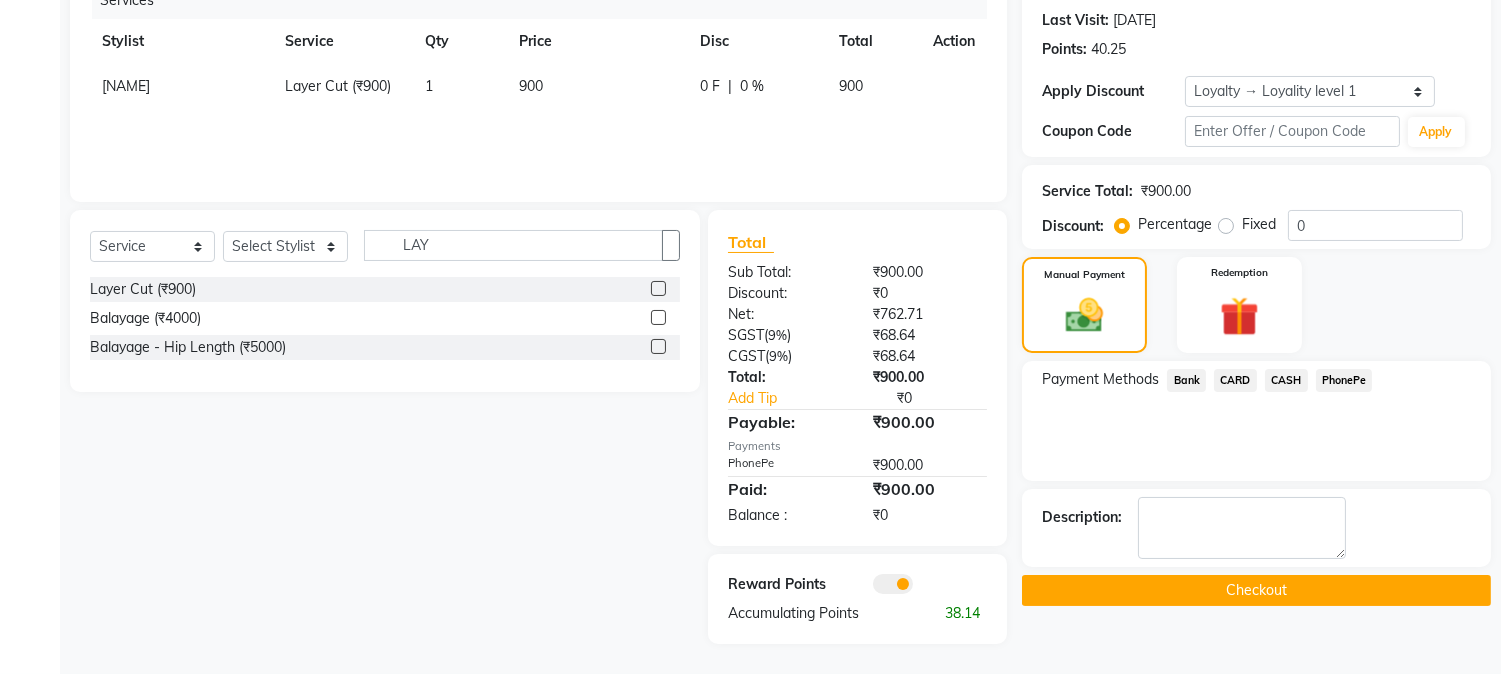scroll, scrollTop: 273, scrollLeft: 0, axis: vertical 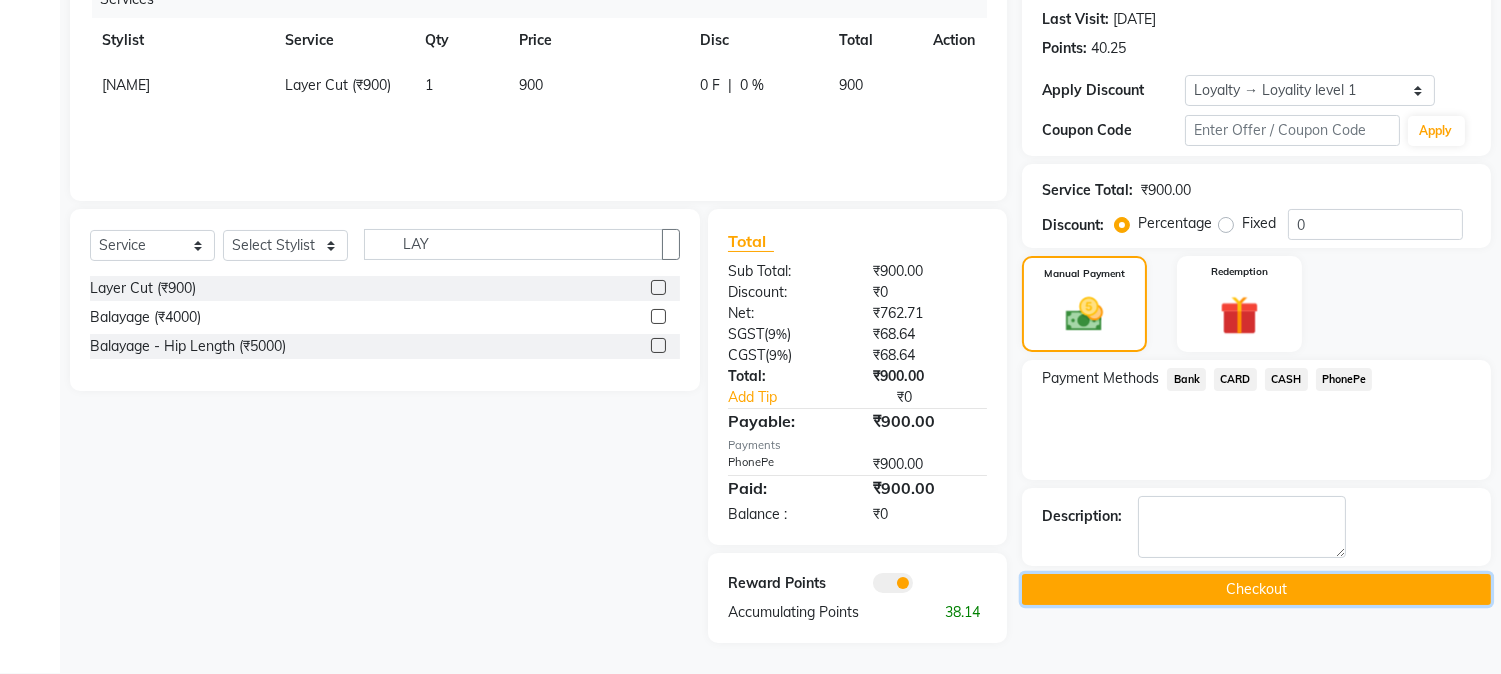 click on "Checkout" at bounding box center (1256, 589) 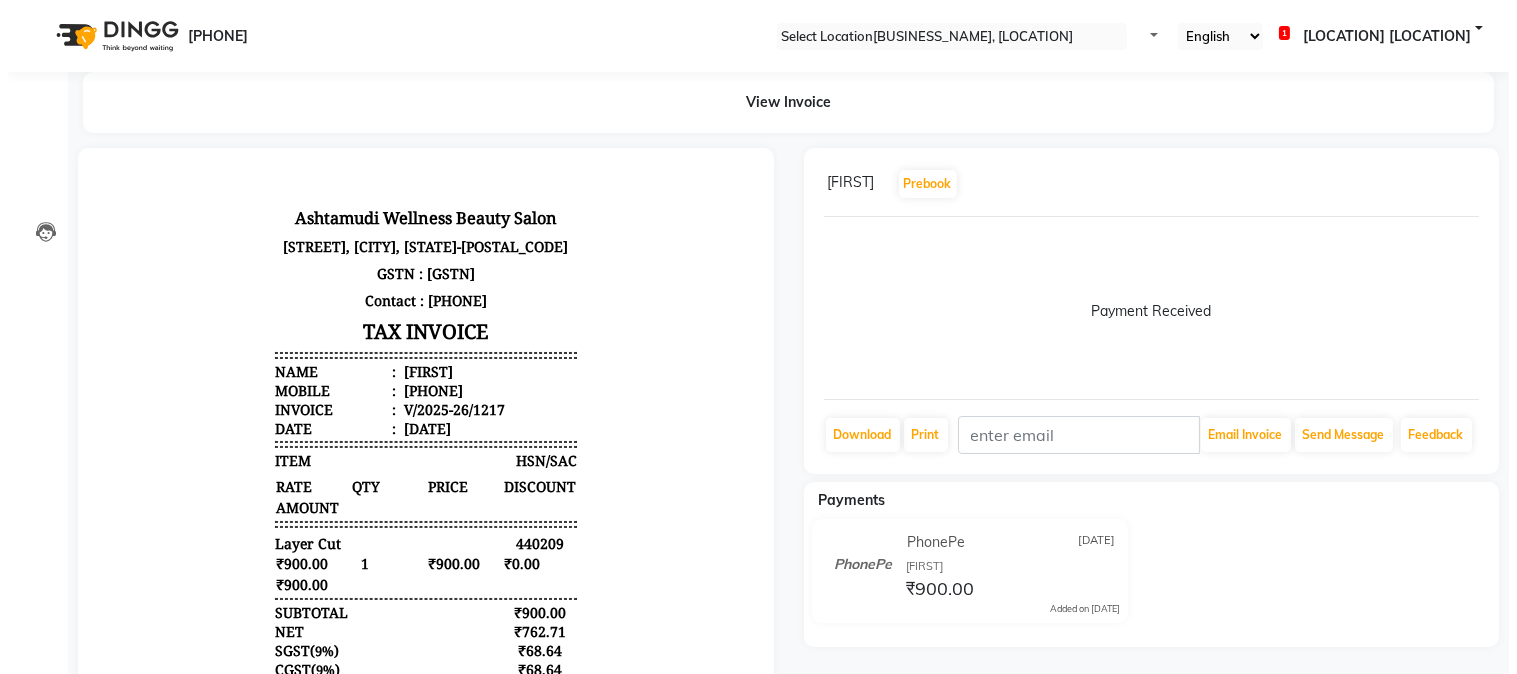scroll, scrollTop: 0, scrollLeft: 0, axis: both 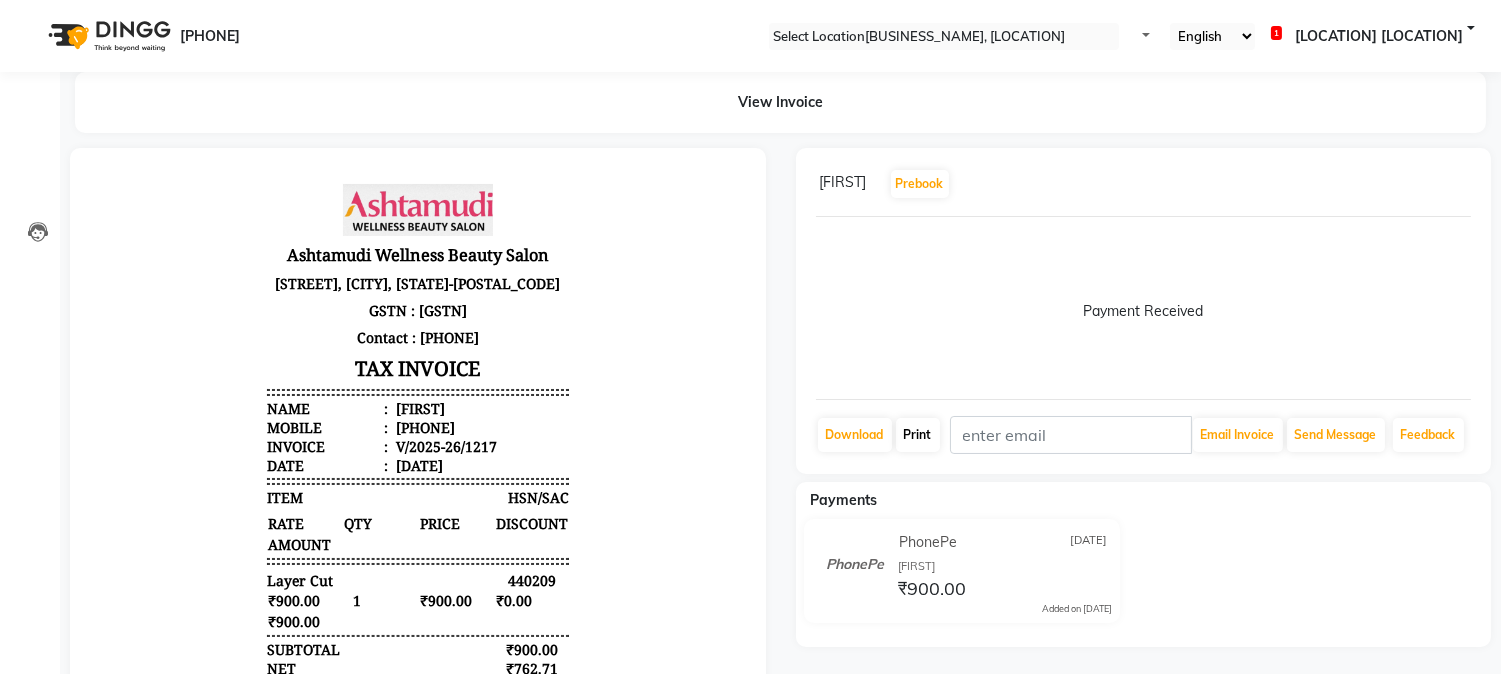 click on "Print" at bounding box center [855, 435] 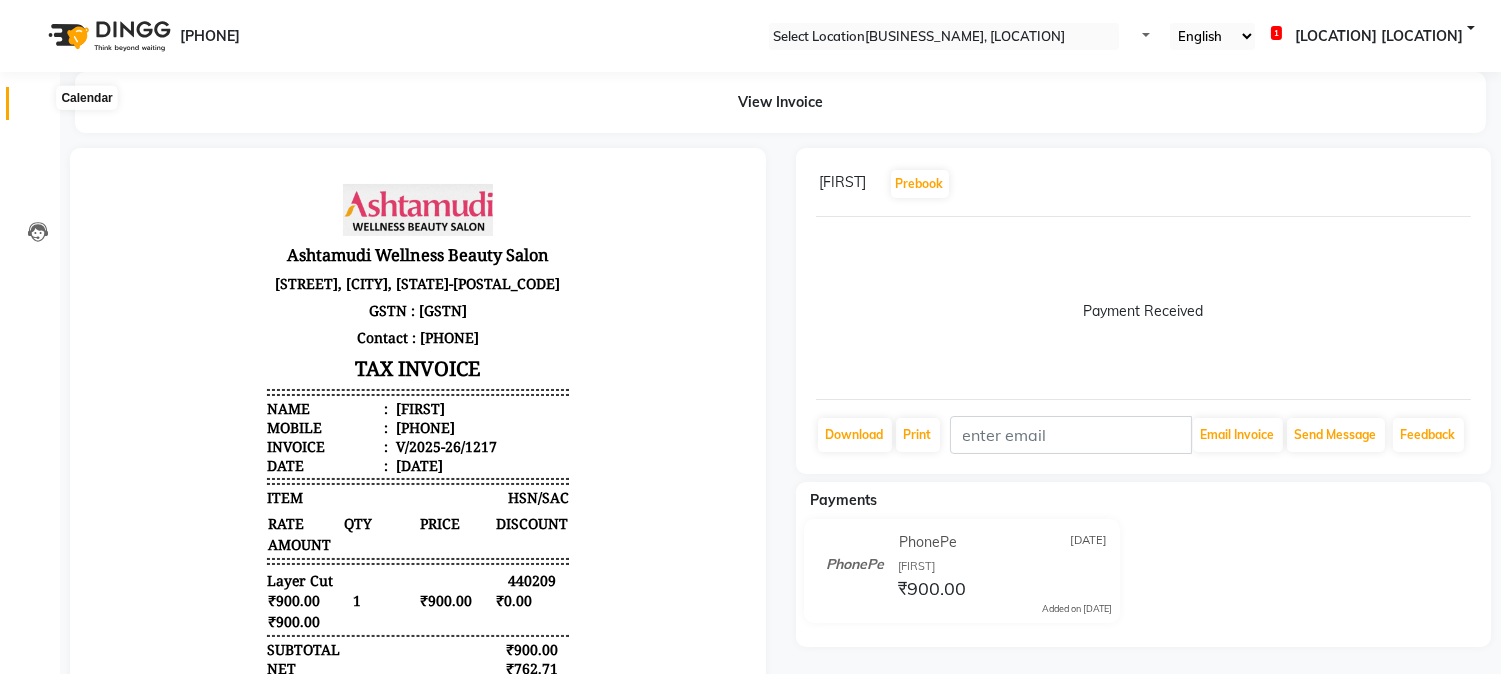 click at bounding box center [38, 108] 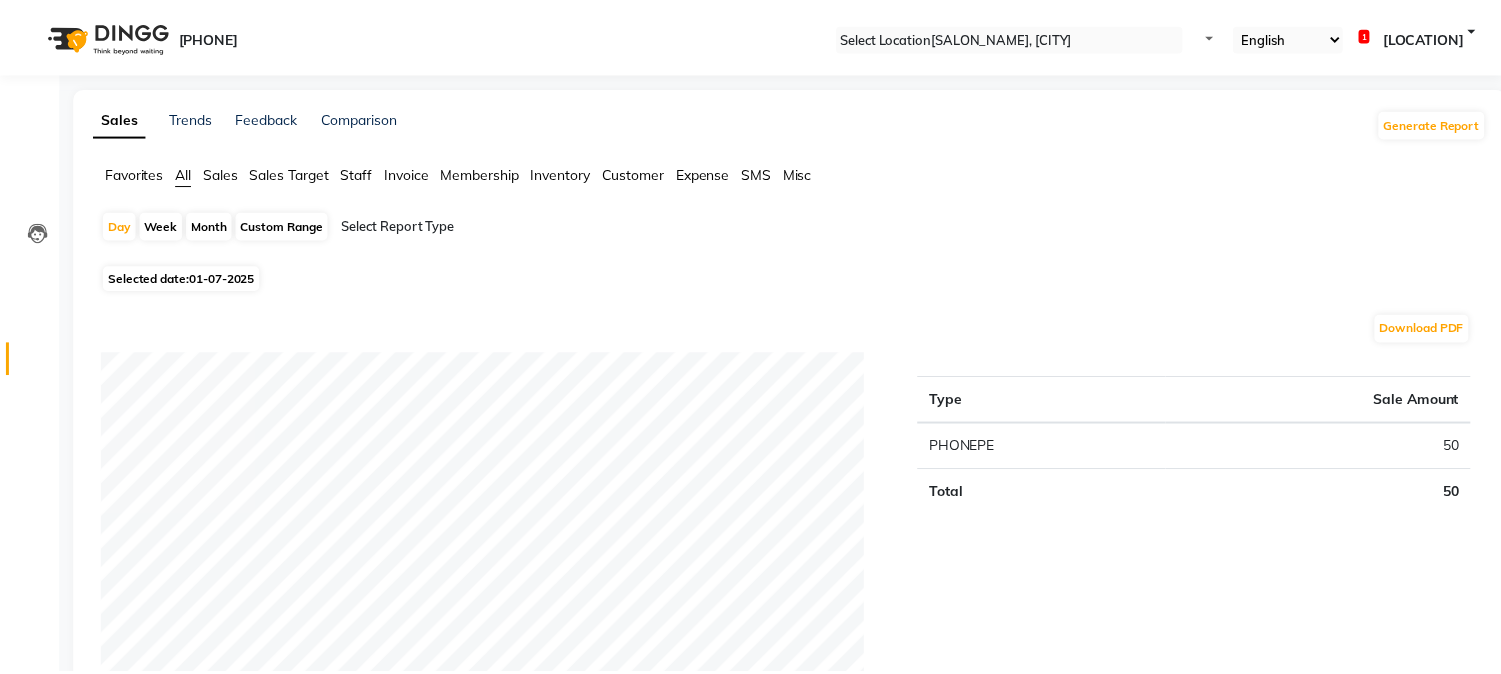 scroll, scrollTop: 0, scrollLeft: 0, axis: both 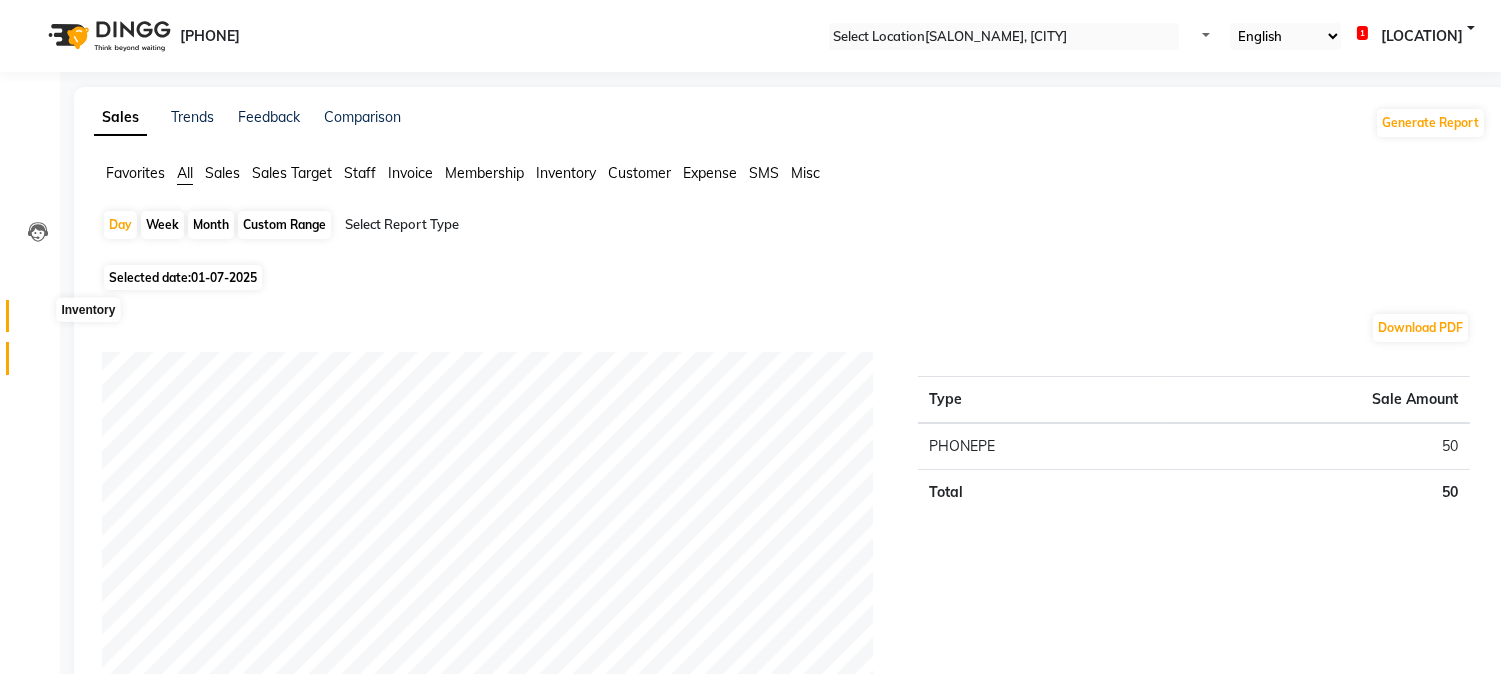click at bounding box center [38, 321] 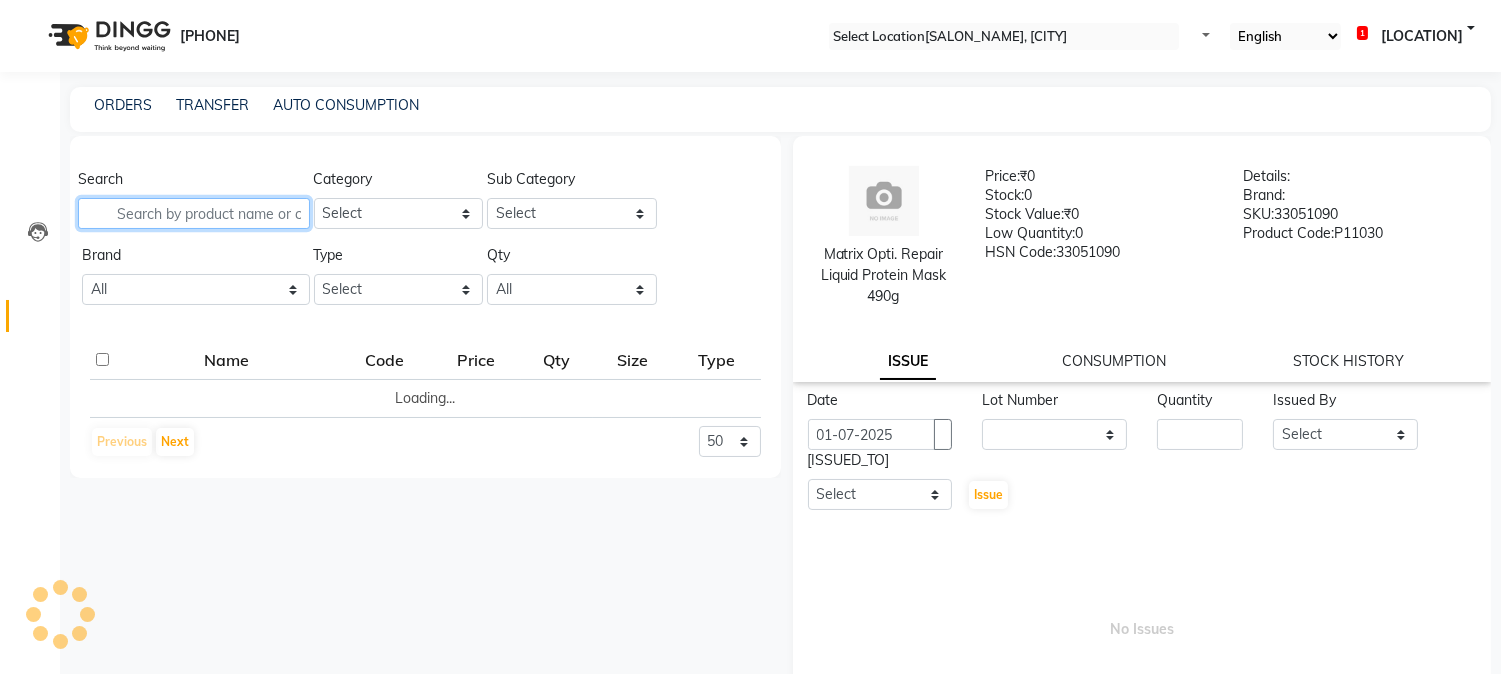 click at bounding box center [194, 213] 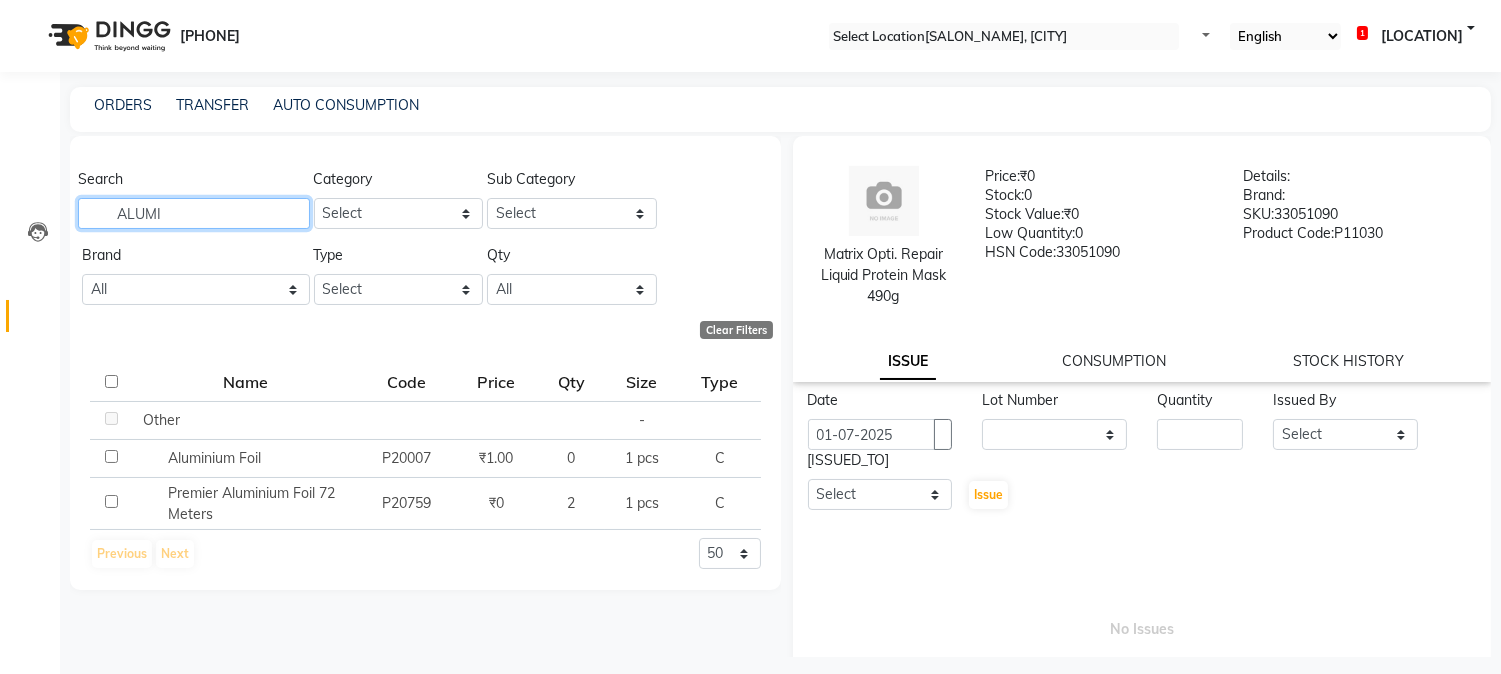 click on "ALUMI" at bounding box center [194, 213] 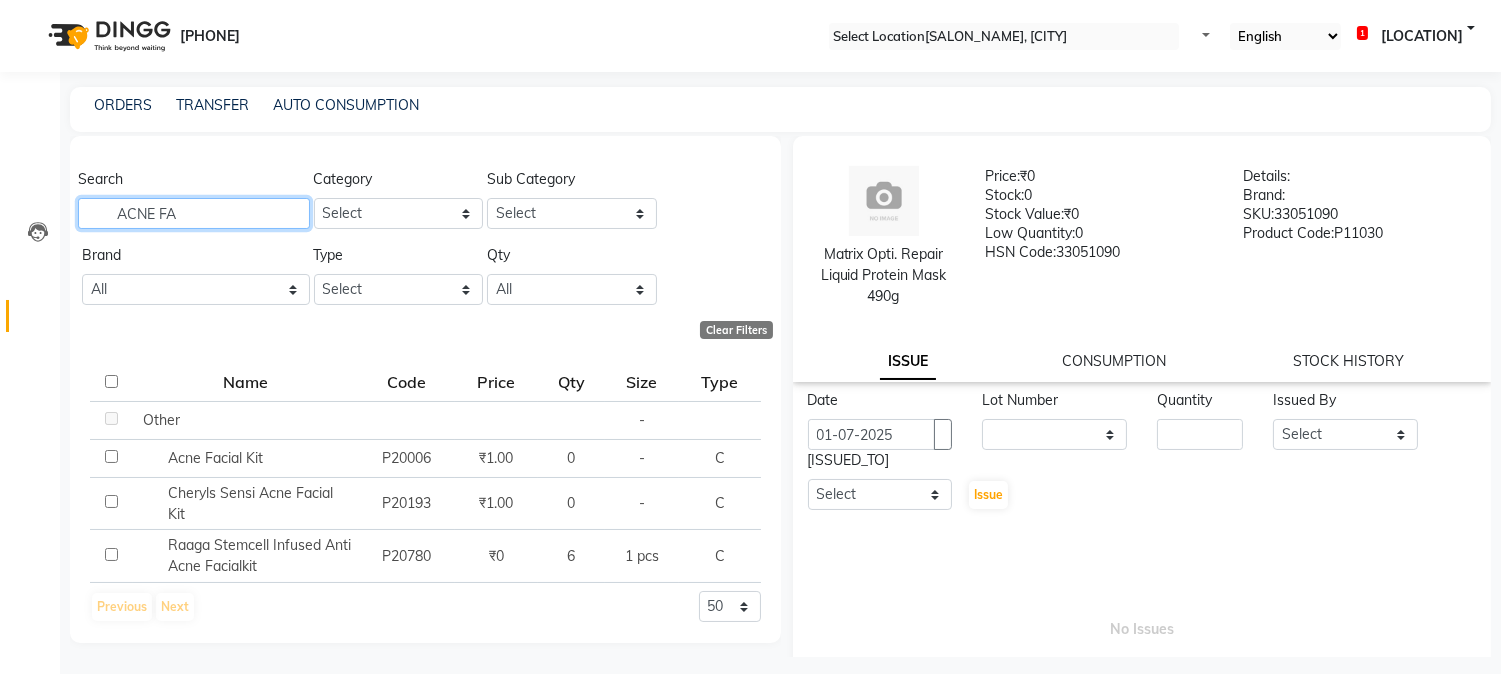 click on "ACNE FA" at bounding box center (194, 213) 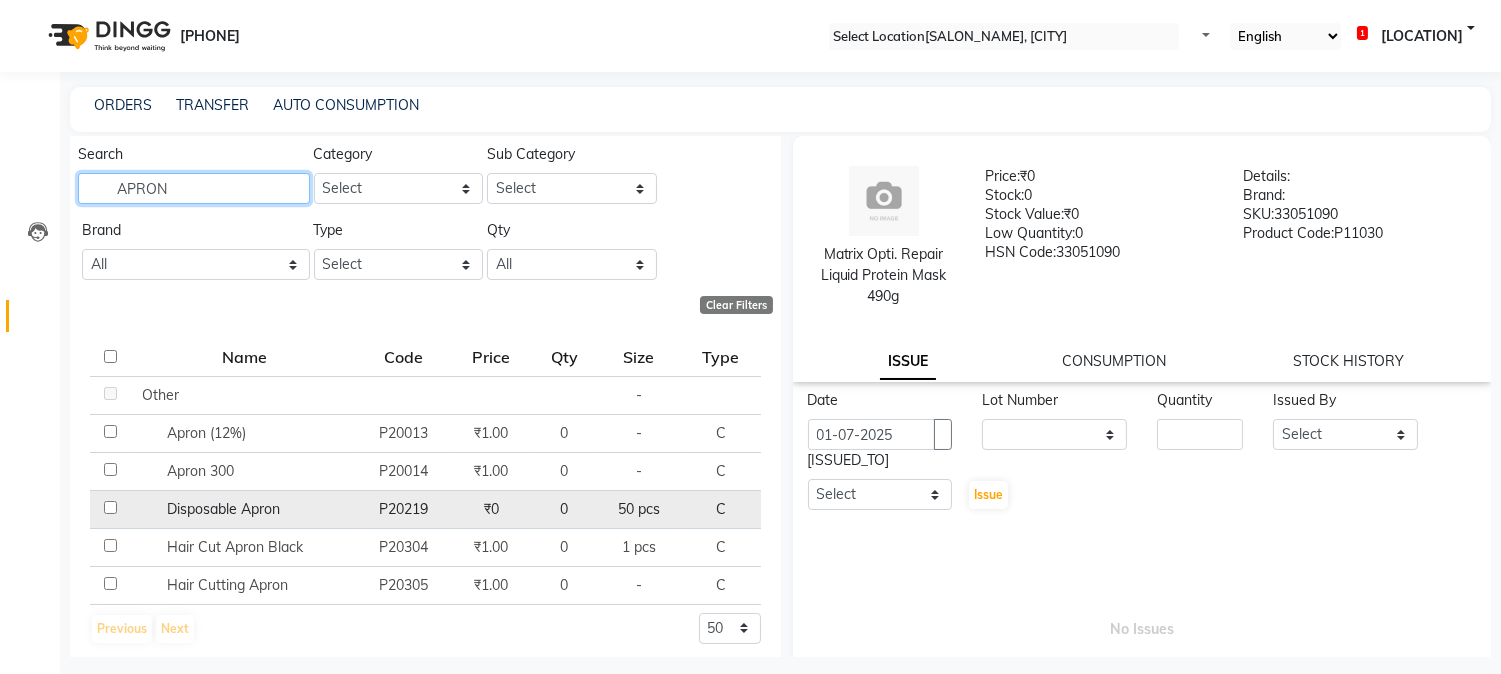 scroll, scrollTop: 32, scrollLeft: 0, axis: vertical 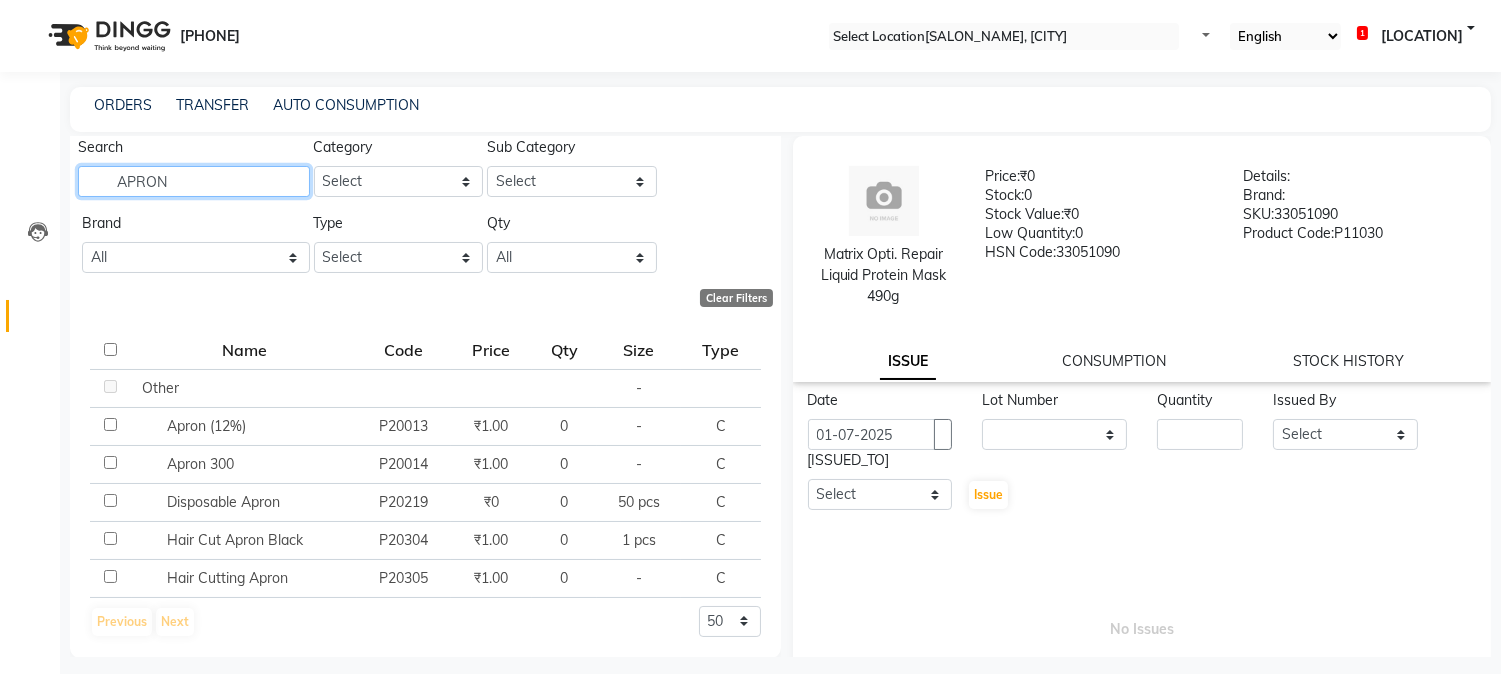 click on "APRON" at bounding box center [194, 181] 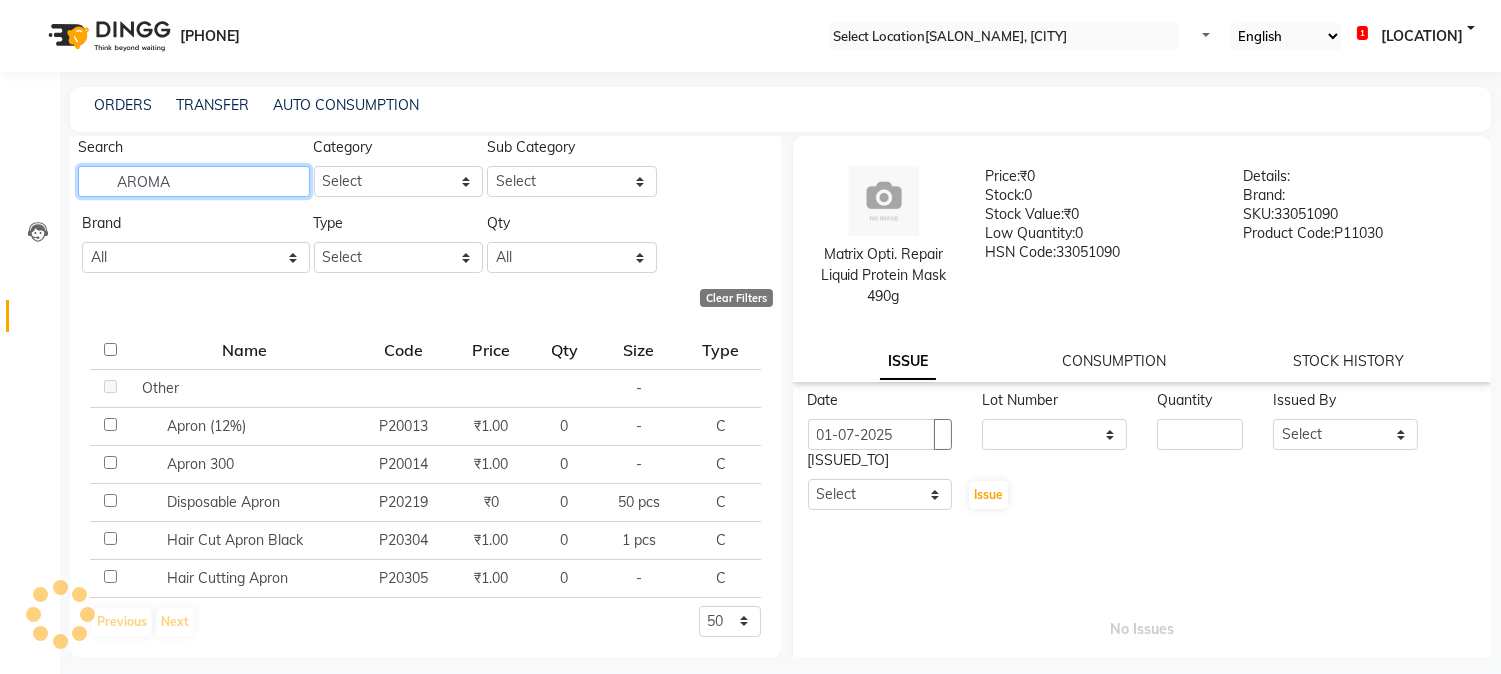 scroll, scrollTop: 0, scrollLeft: 0, axis: both 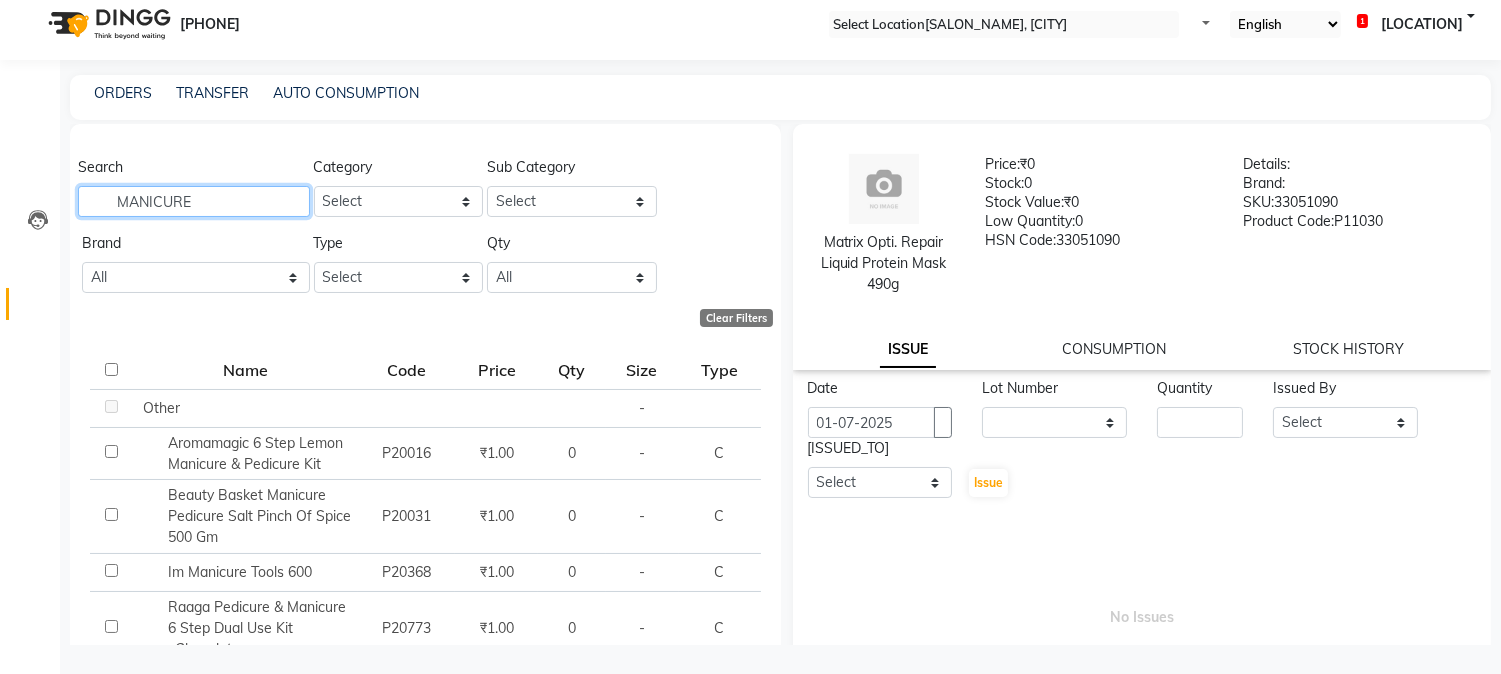click on "MANICURE" at bounding box center (194, 201) 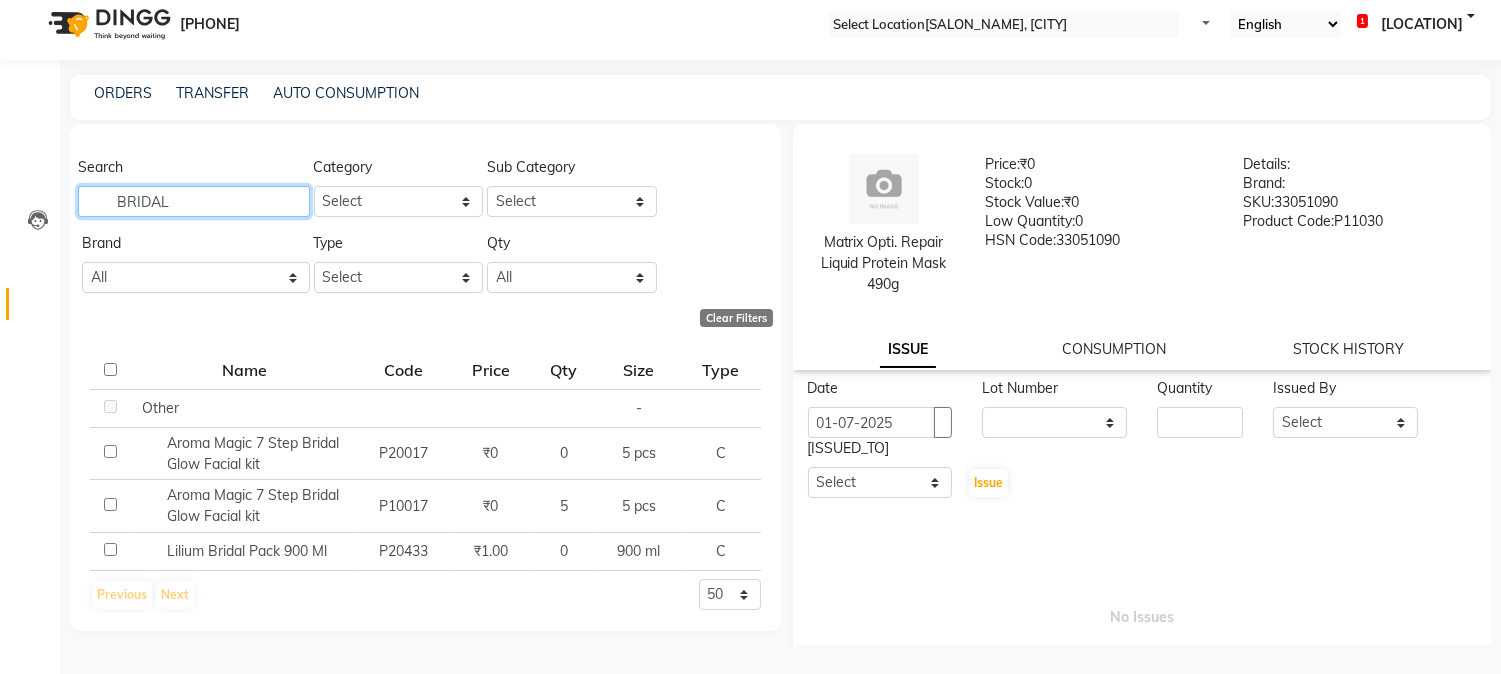 drag, startPoint x: 213, startPoint y: 192, endPoint x: 102, endPoint y: 212, distance: 112.78741 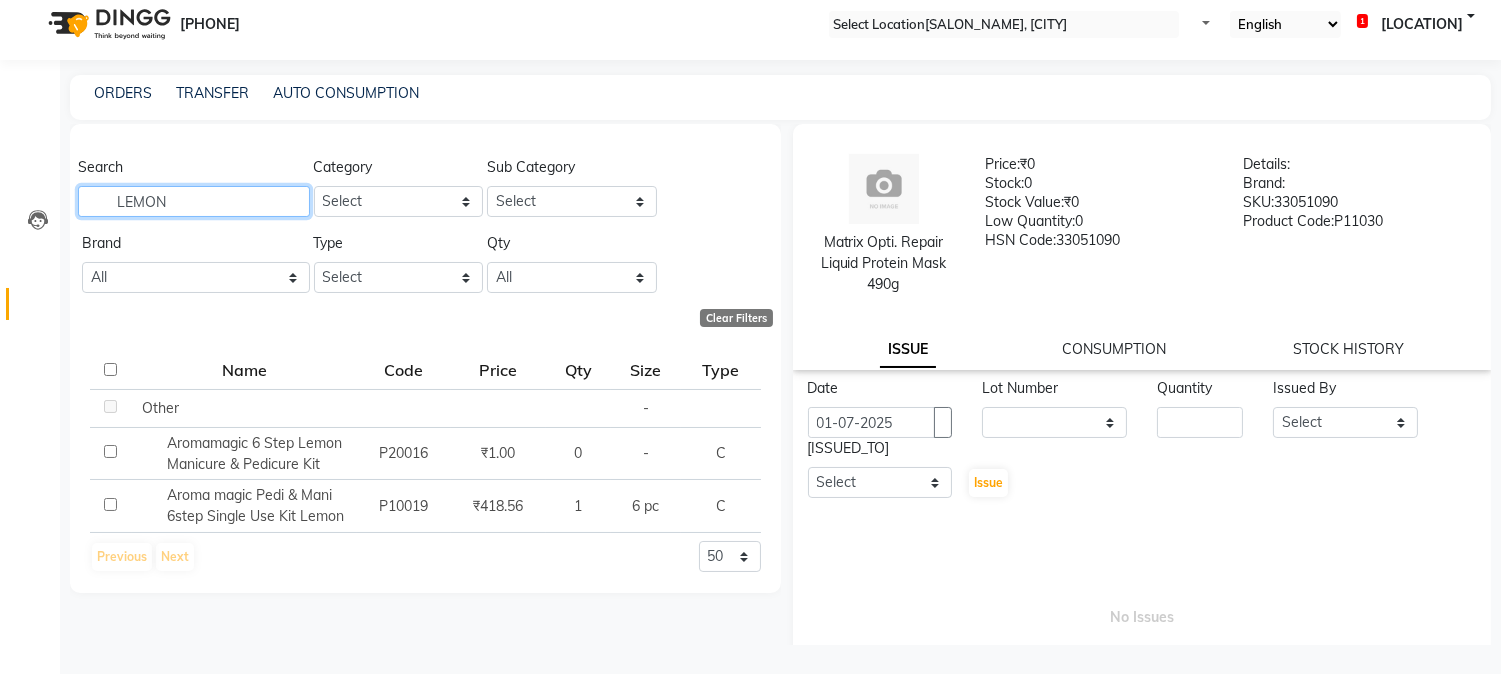 scroll, scrollTop: 0, scrollLeft: 0, axis: both 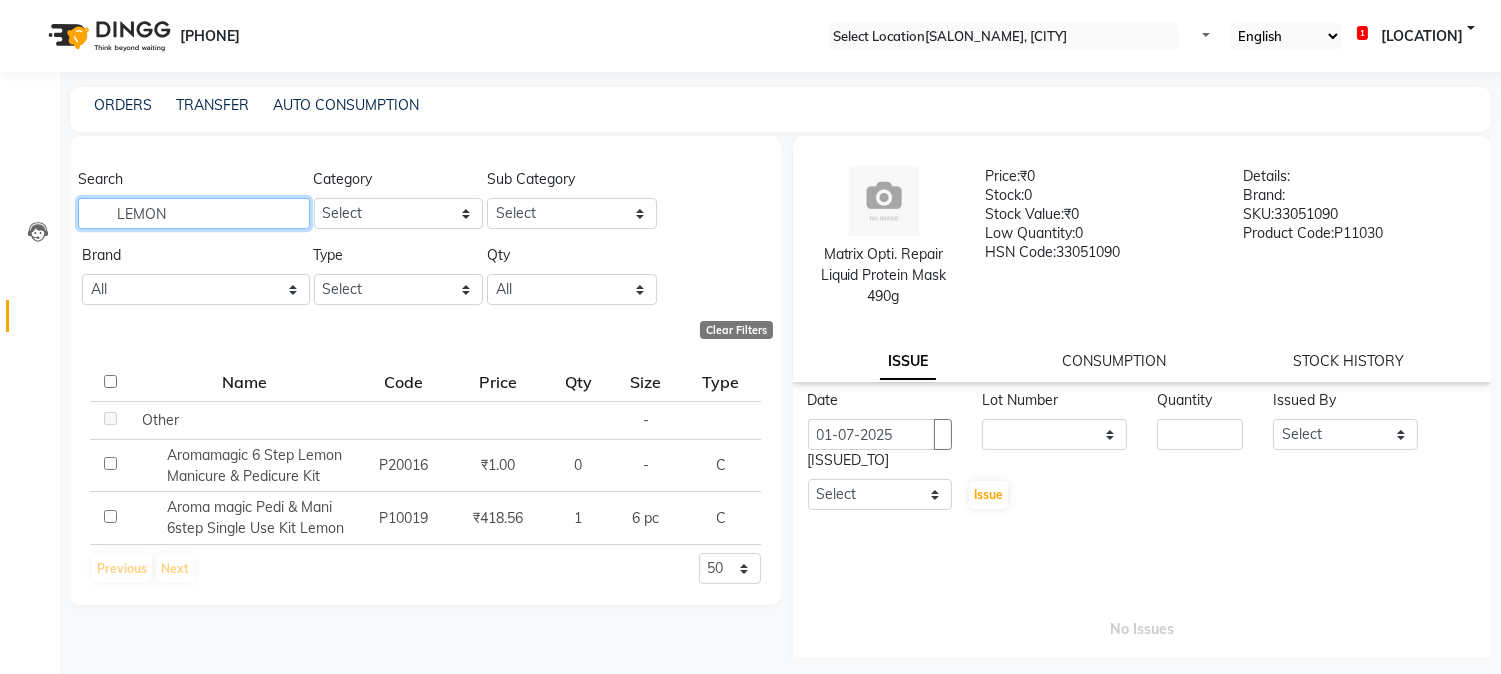 type on "LEMON" 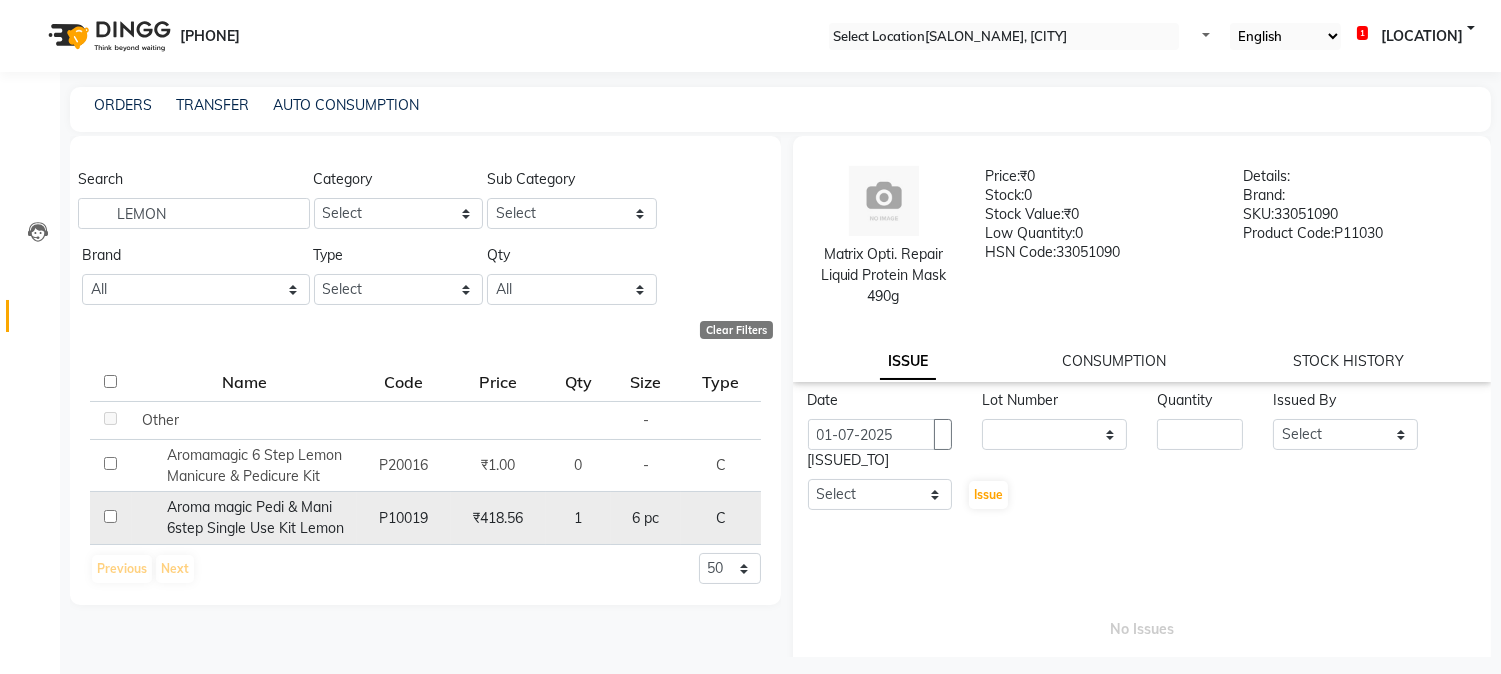 click at bounding box center (110, 418) 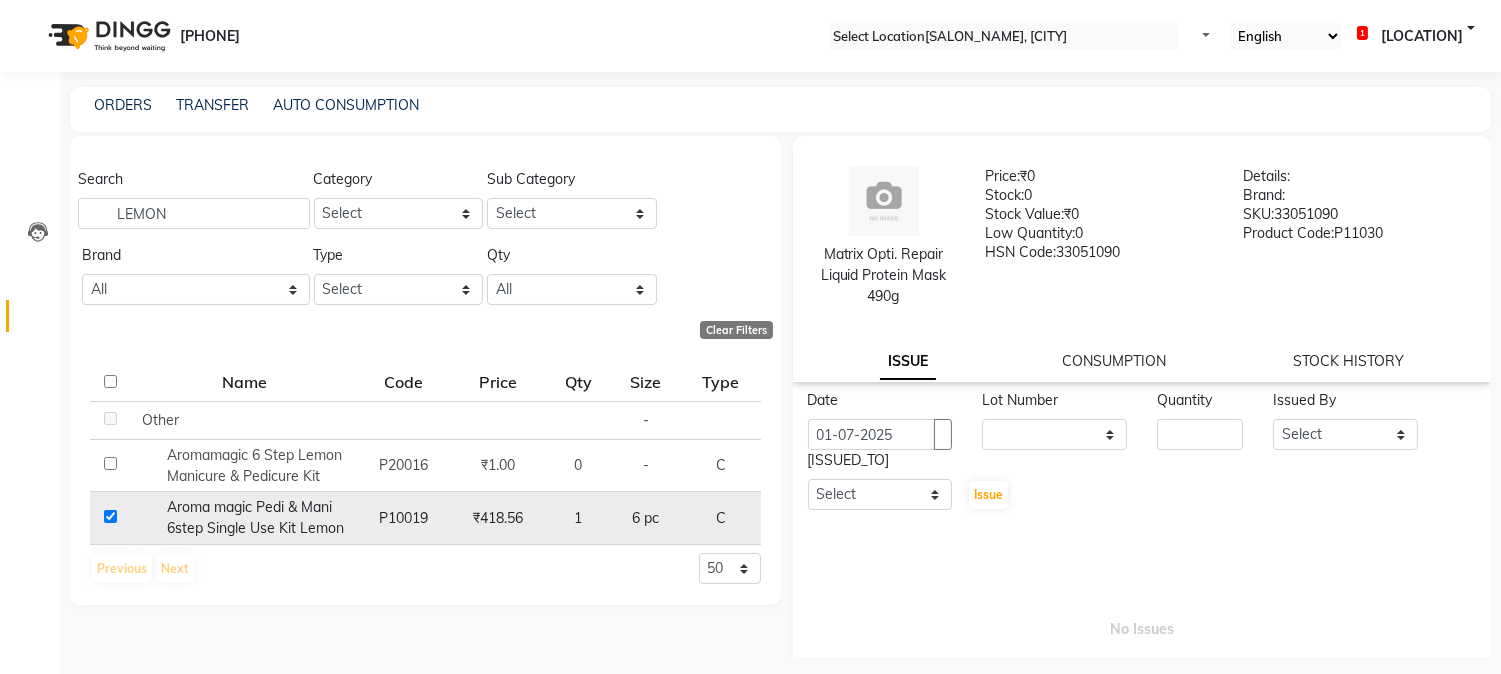 checkbox on "true" 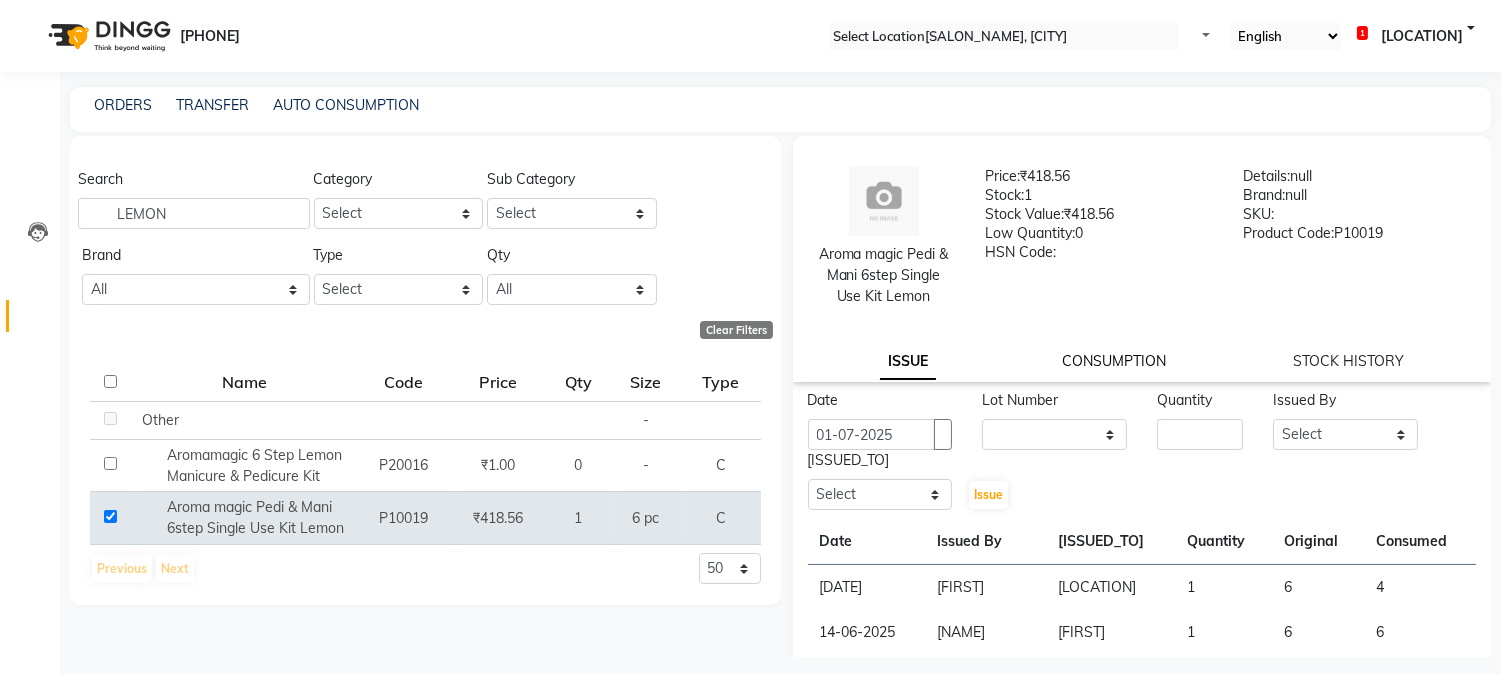 click on "CONSUMPTION" at bounding box center [908, 362] 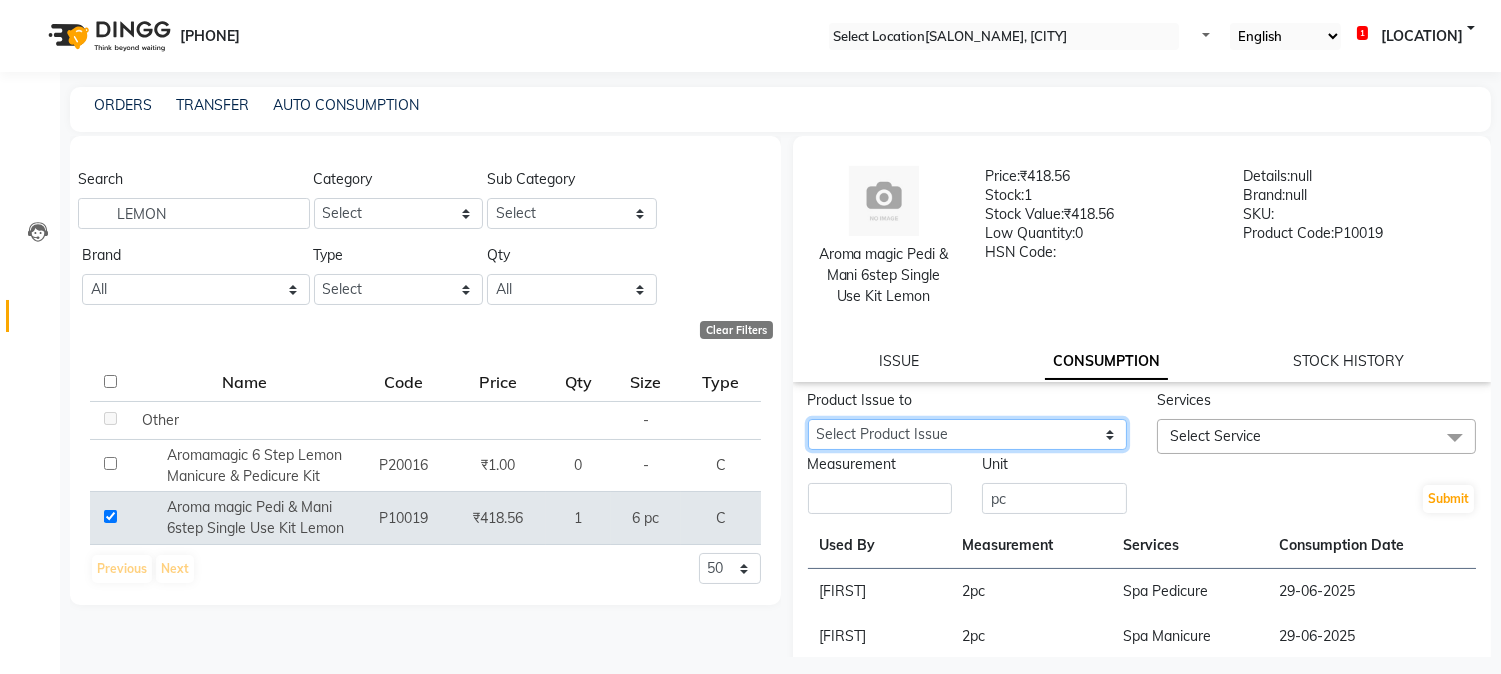click on "Select Product Issue [DATE], Issued to: [LOCATION], Balance: [NUMBER]" at bounding box center (967, 434) 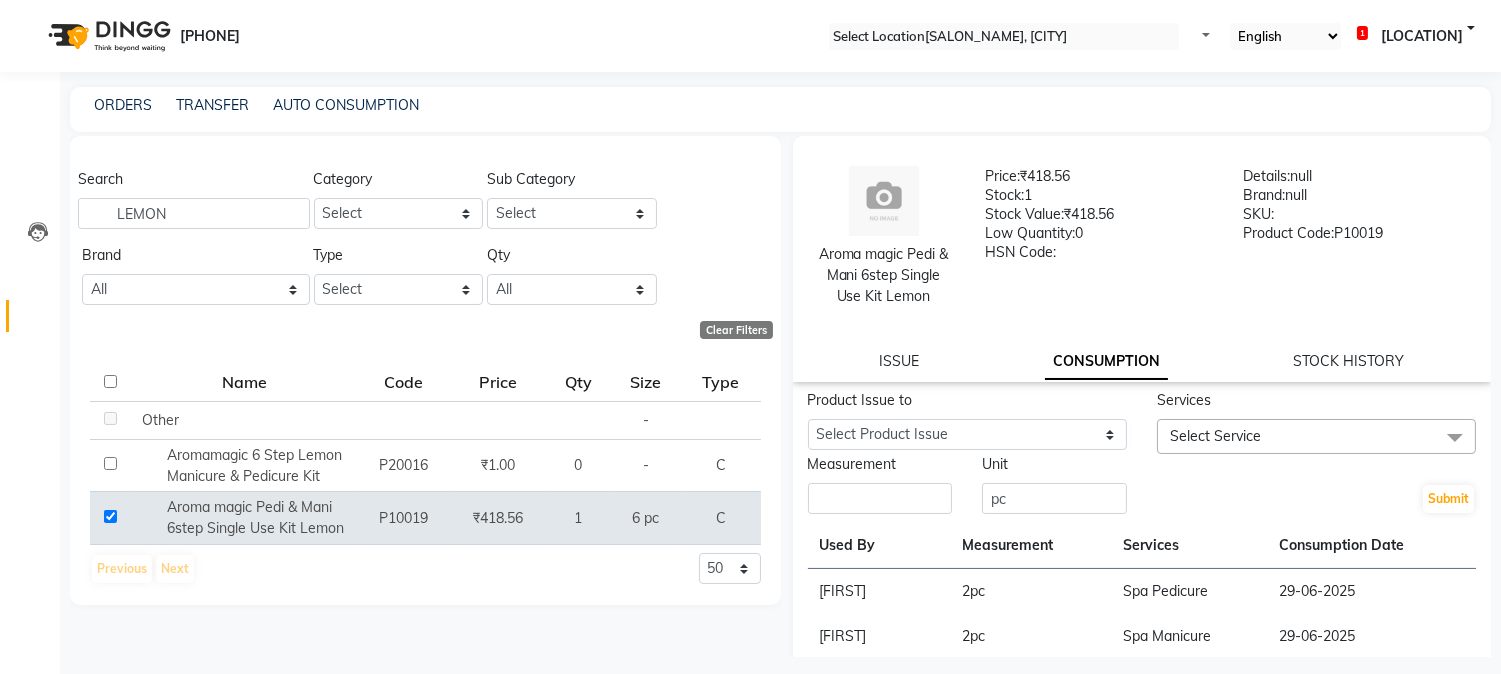 click at bounding box center [1455, 438] 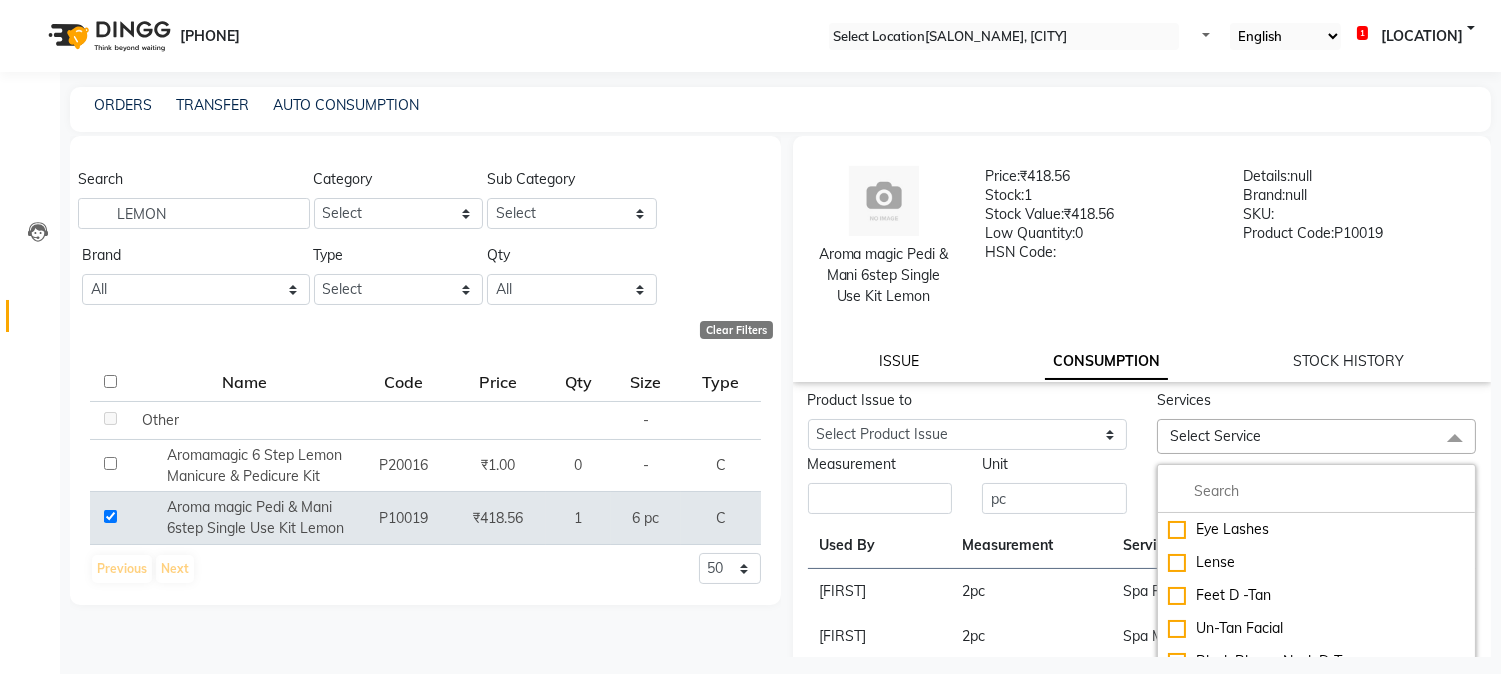 click on "ISSUE" at bounding box center [899, 361] 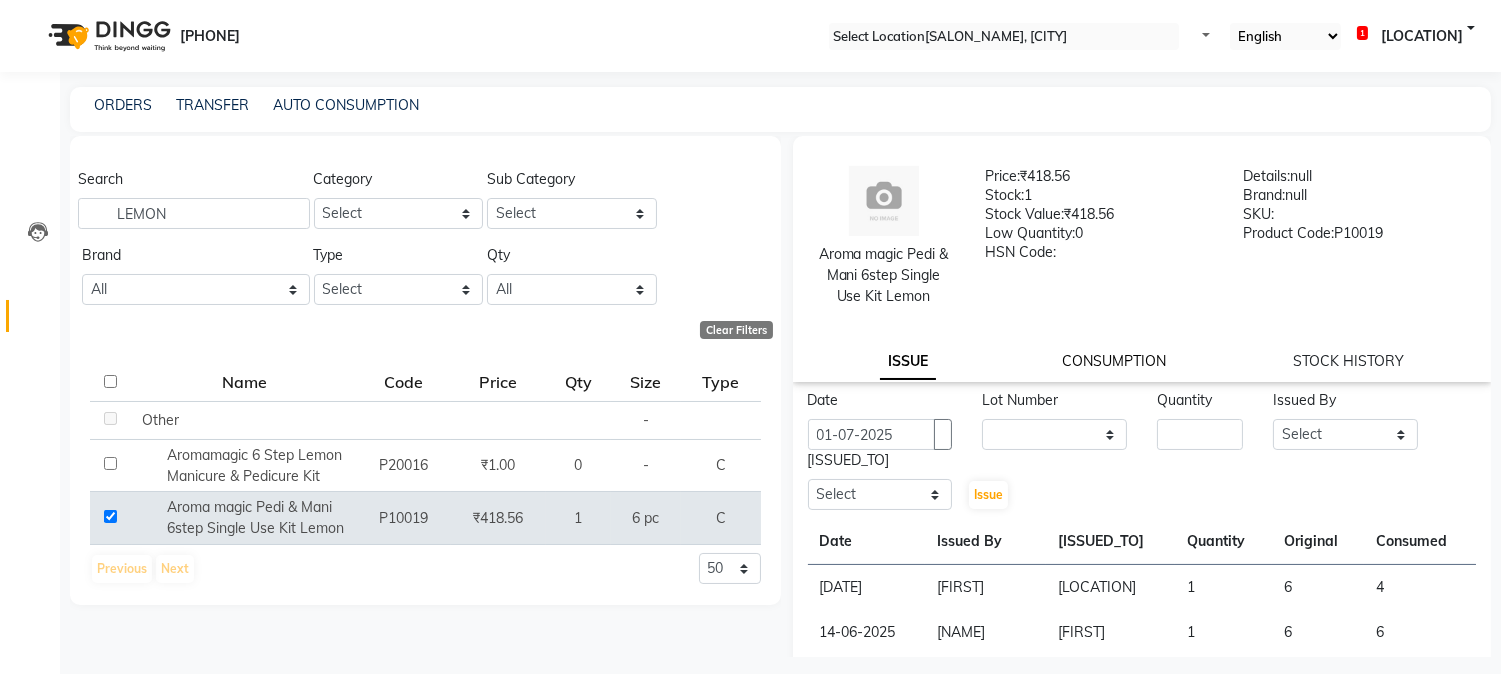 click on "CONSUMPTION" at bounding box center (908, 362) 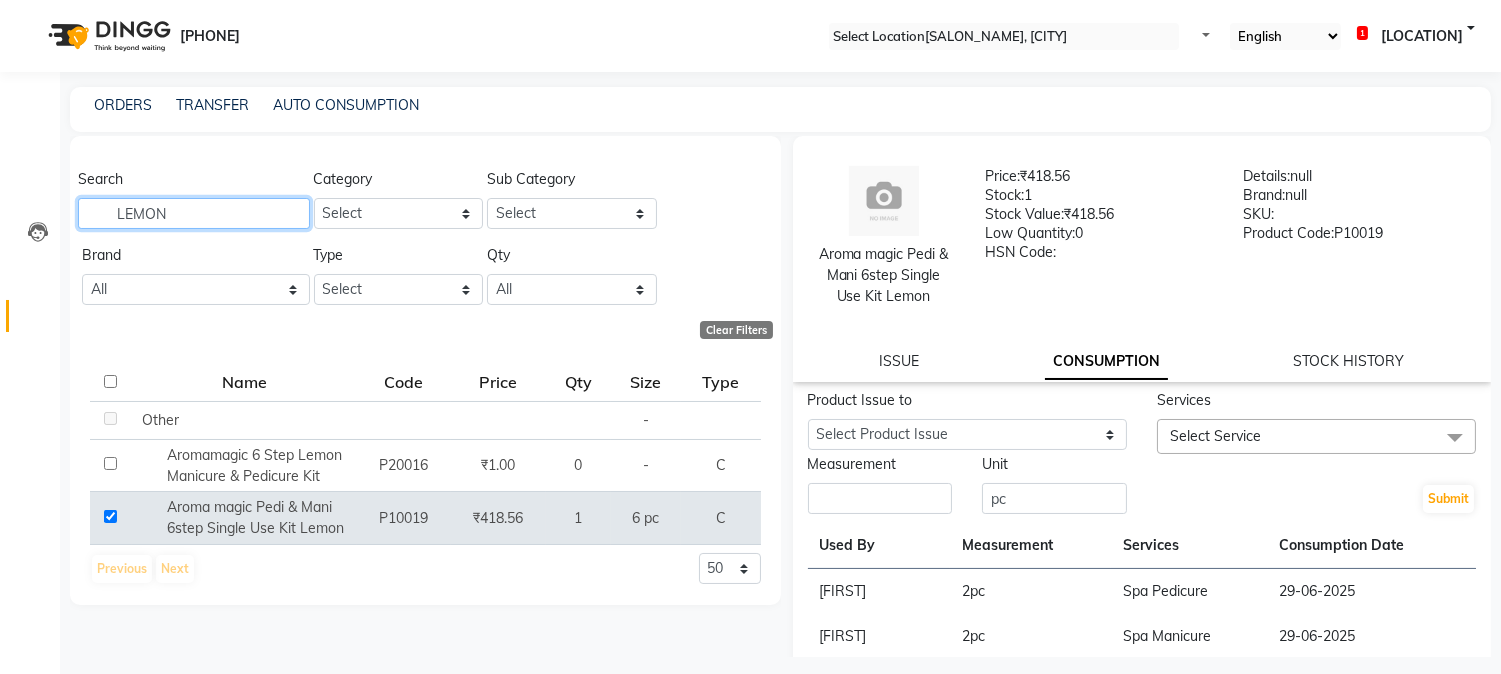 click on "LEMON" at bounding box center [194, 213] 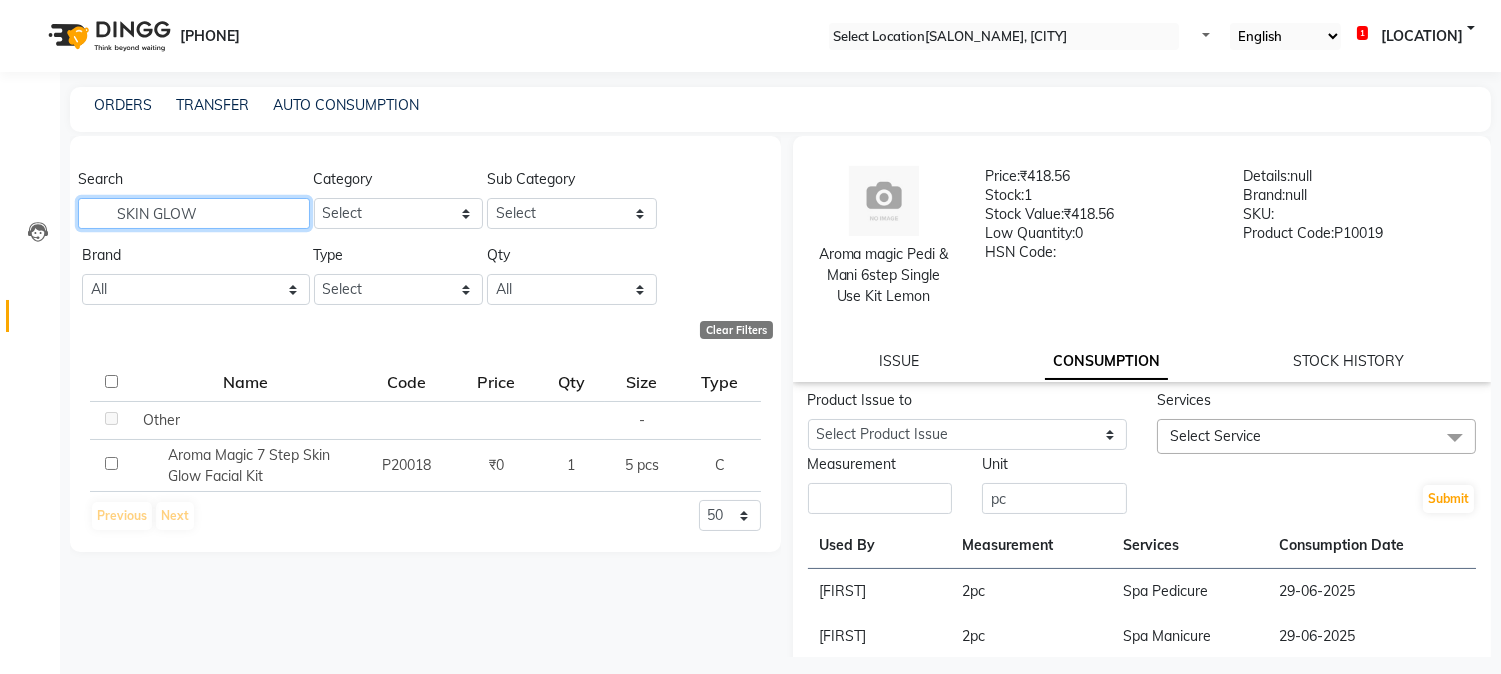 type on "SKIN GLOW" 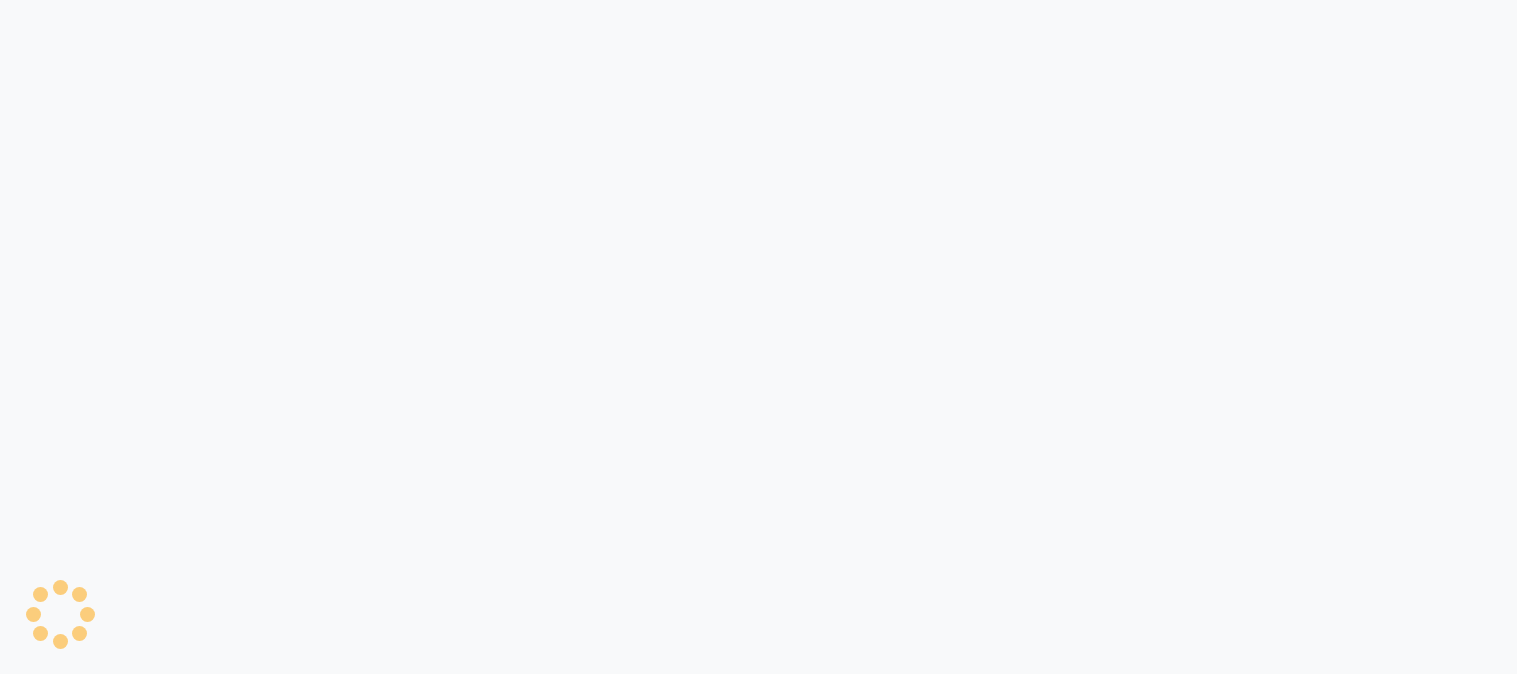 scroll, scrollTop: 0, scrollLeft: 0, axis: both 